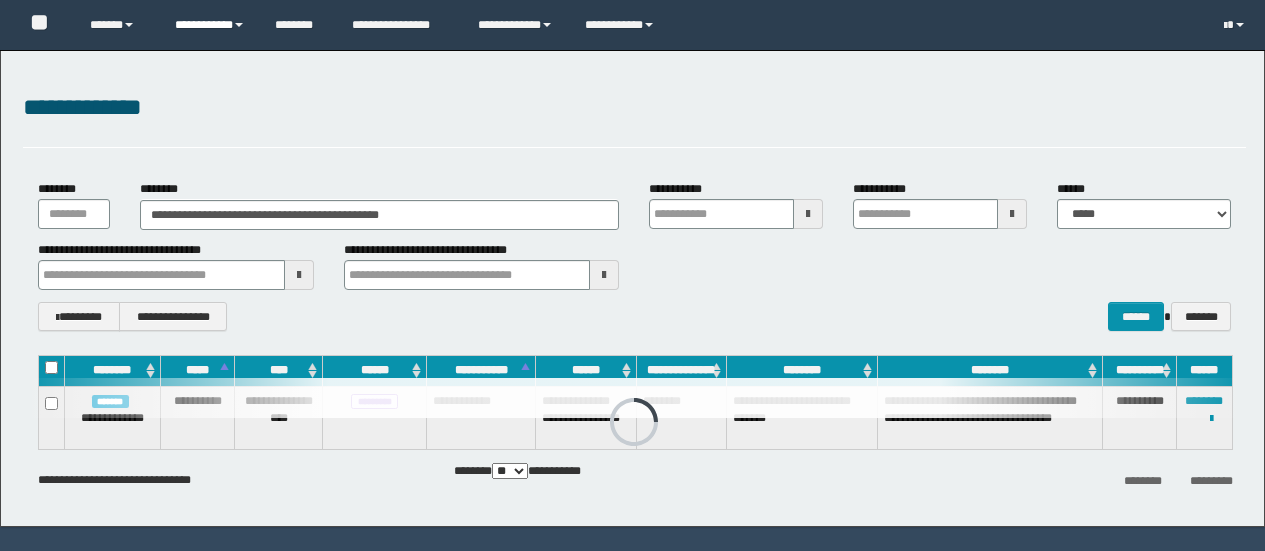 scroll, scrollTop: 0, scrollLeft: 0, axis: both 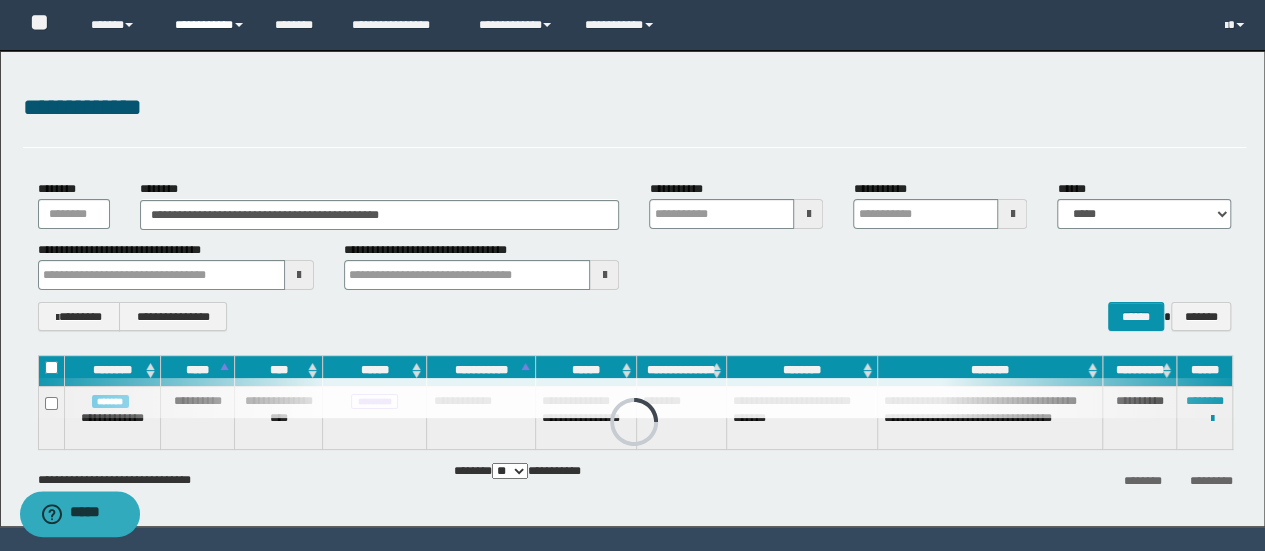 click on "**********" at bounding box center (210, 25) 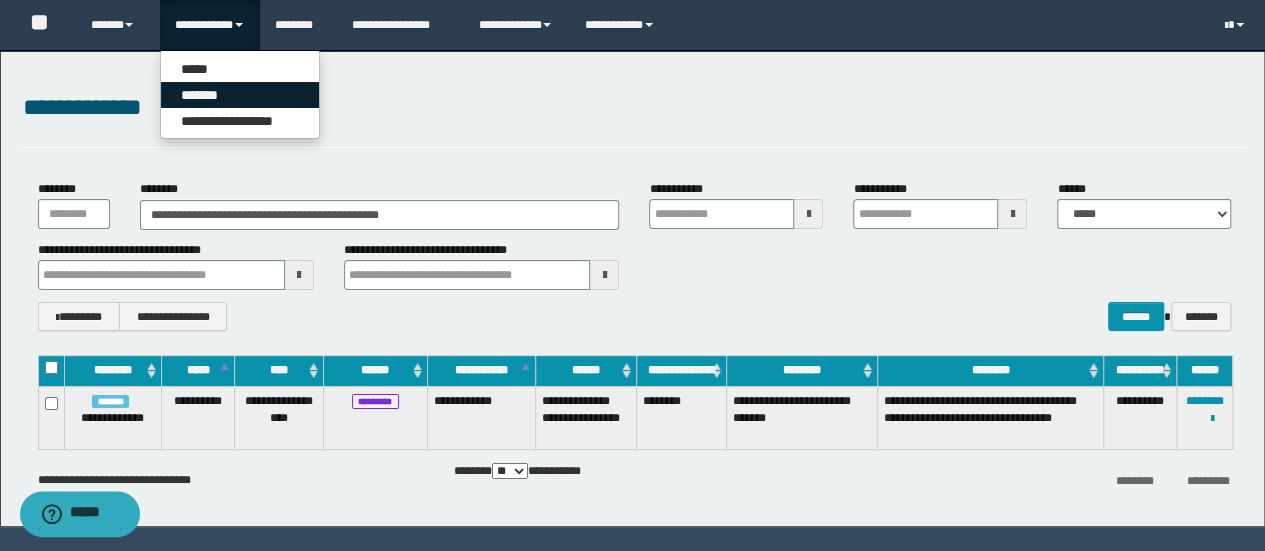 click on "*******" at bounding box center (240, 95) 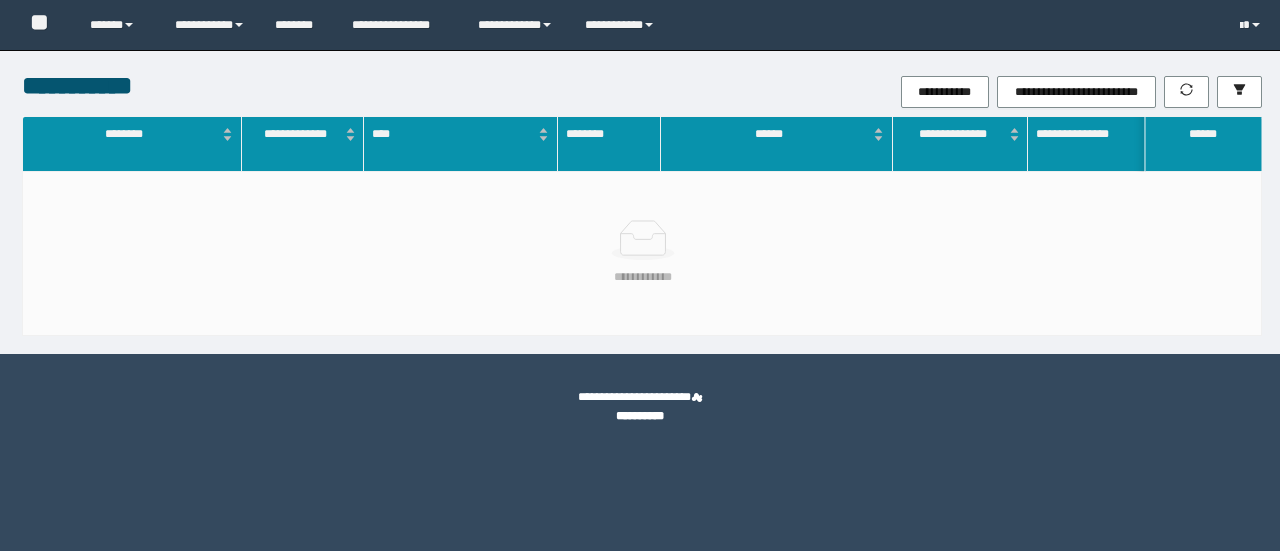 click on "**********" at bounding box center [848, 92] 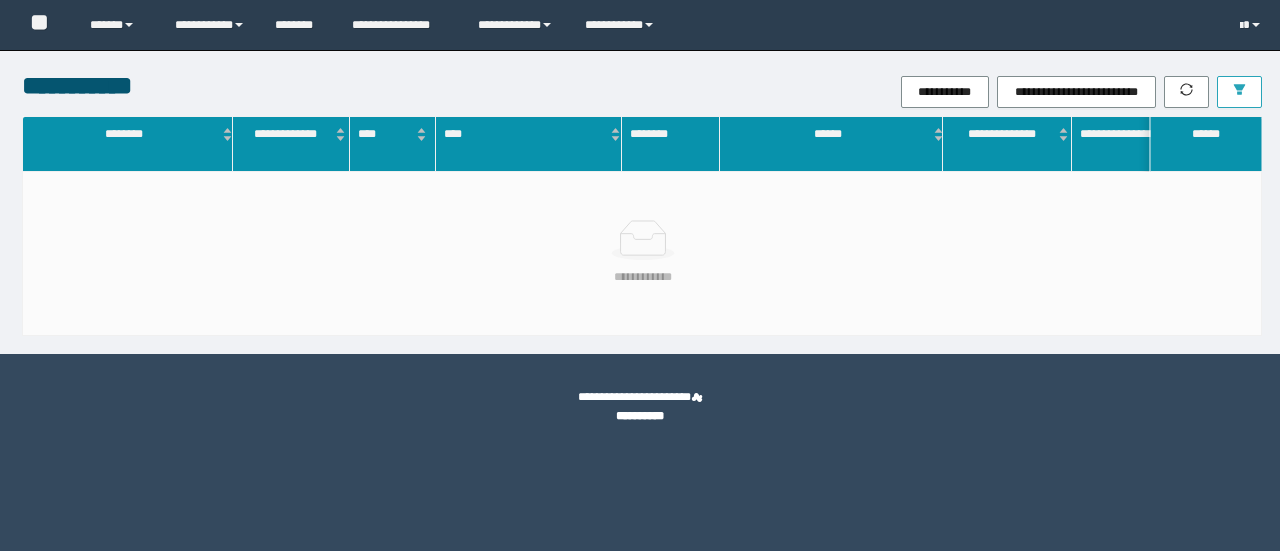 click at bounding box center [1239, 92] 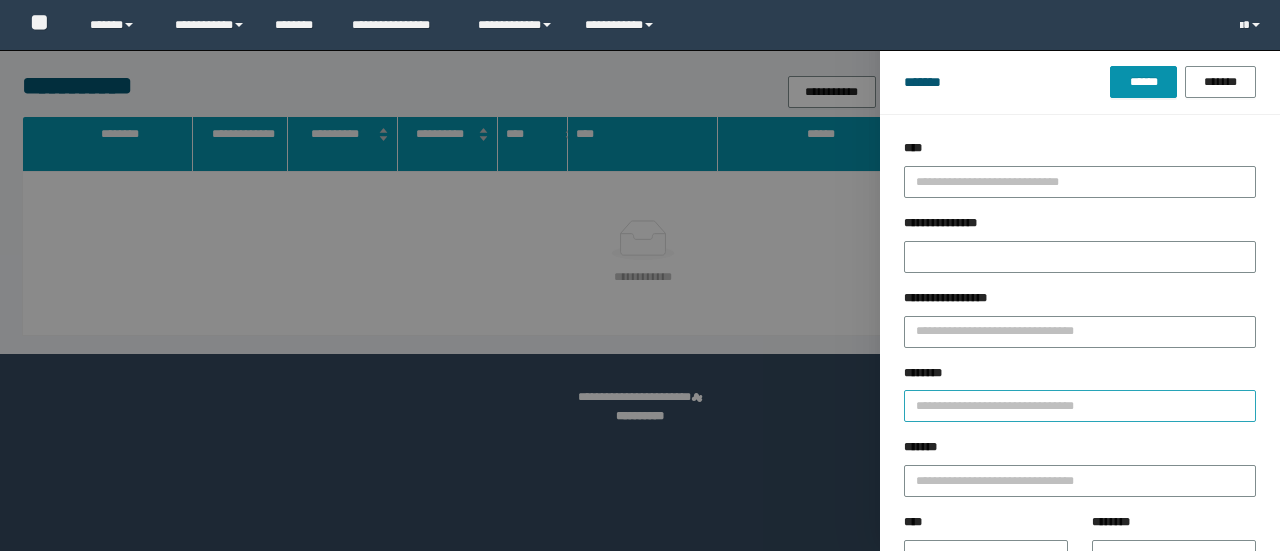 scroll, scrollTop: 0, scrollLeft: 0, axis: both 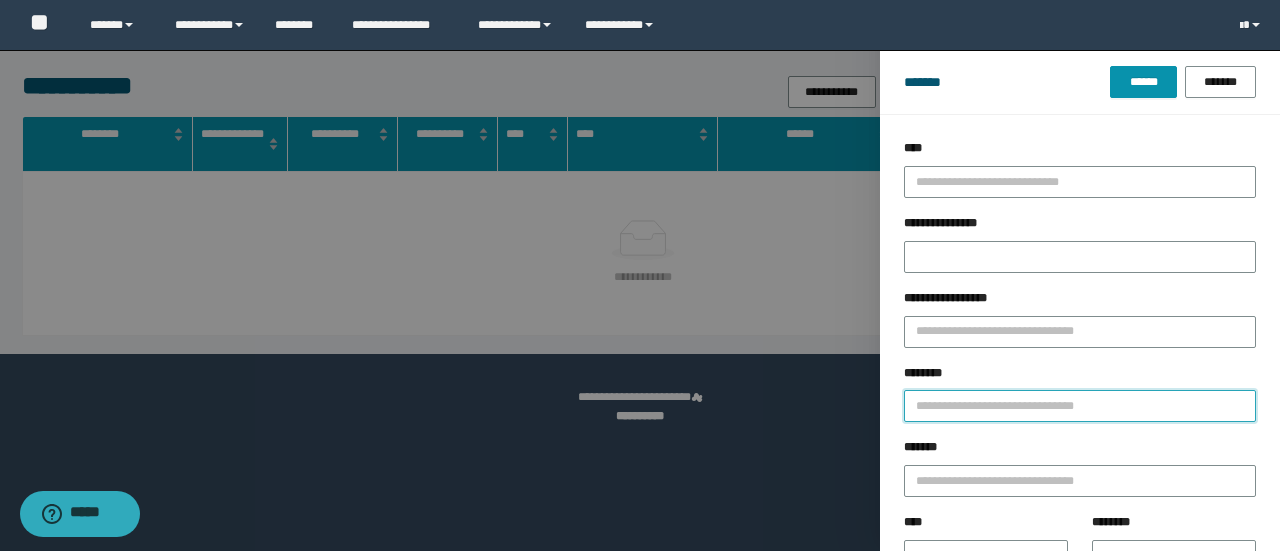 click on "********" at bounding box center [1080, 406] 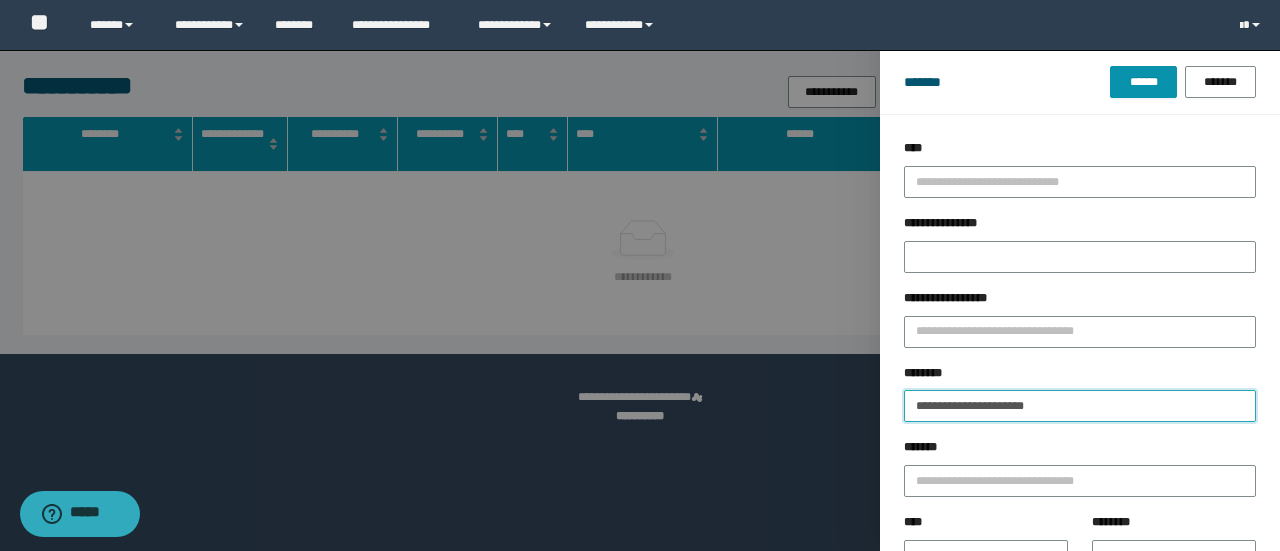 type on "**********" 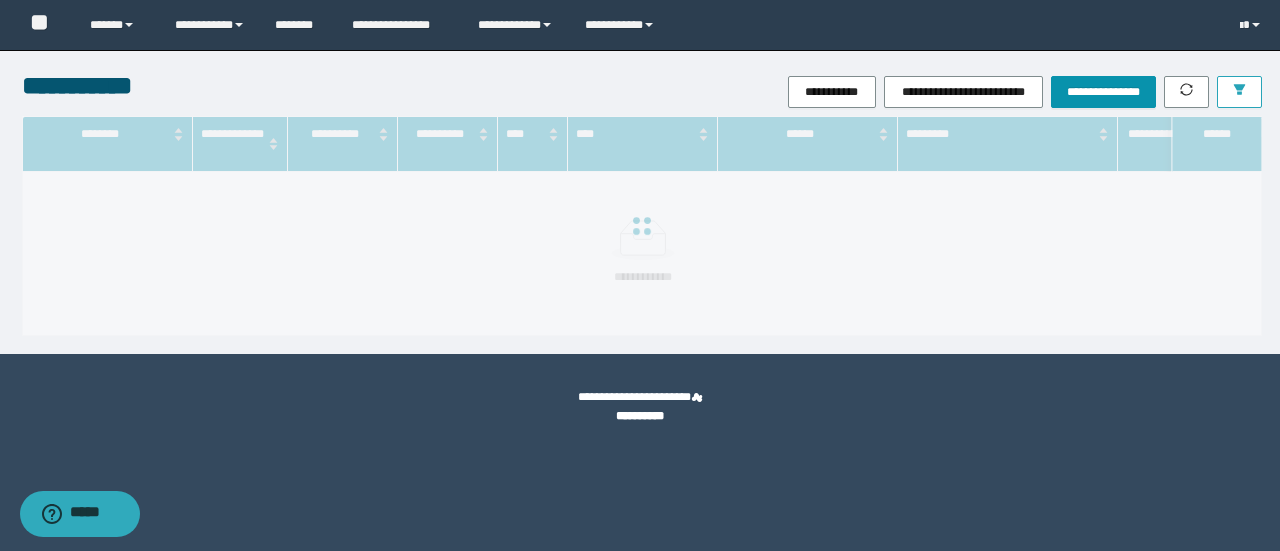 type 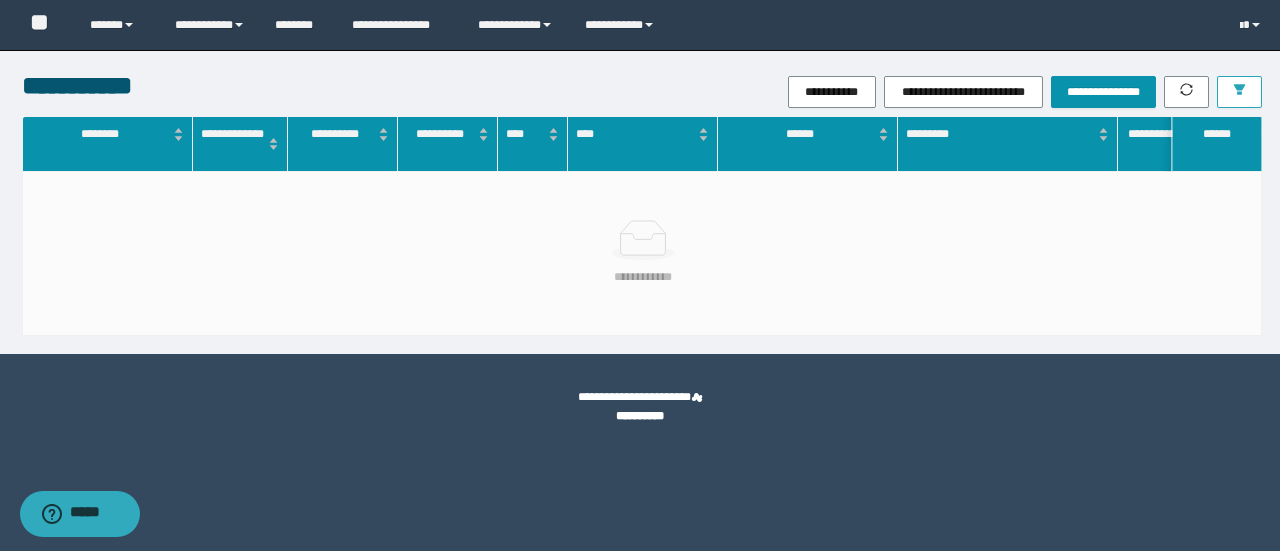 click at bounding box center (1239, 92) 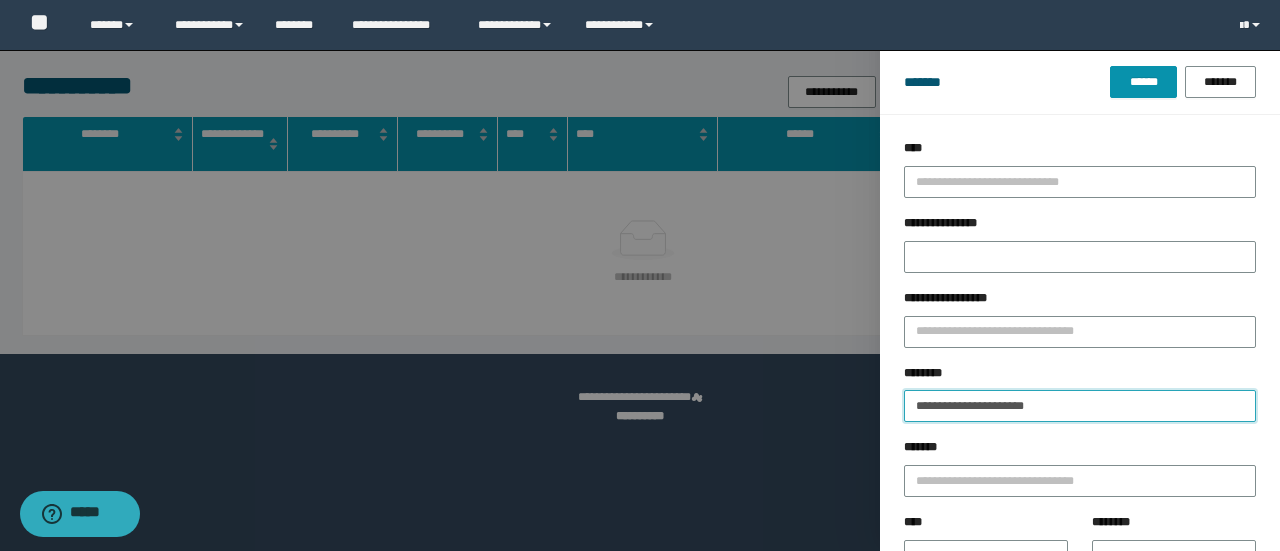 click on "**********" at bounding box center [1080, 406] 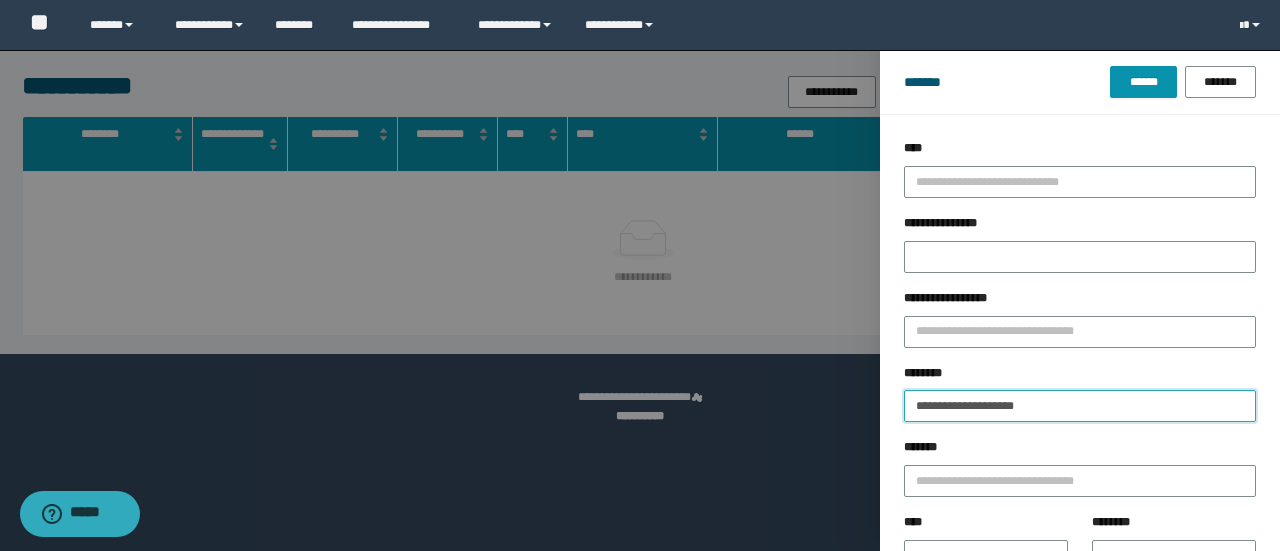 click on "******" at bounding box center (1143, 82) 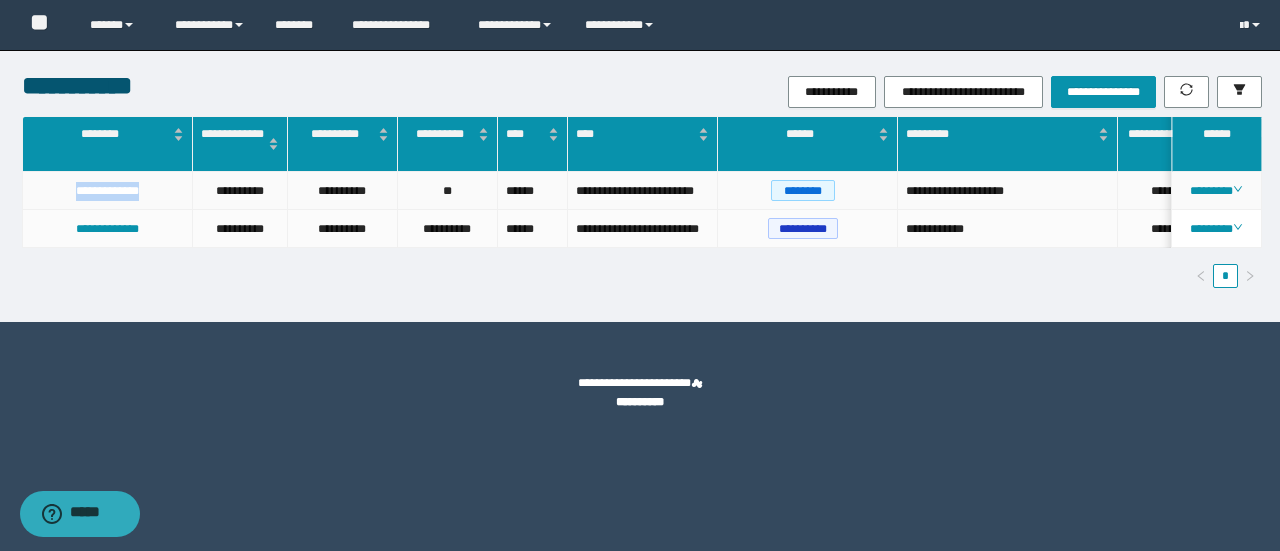 drag, startPoint x: 57, startPoint y: 185, endPoint x: 171, endPoint y: 185, distance: 114 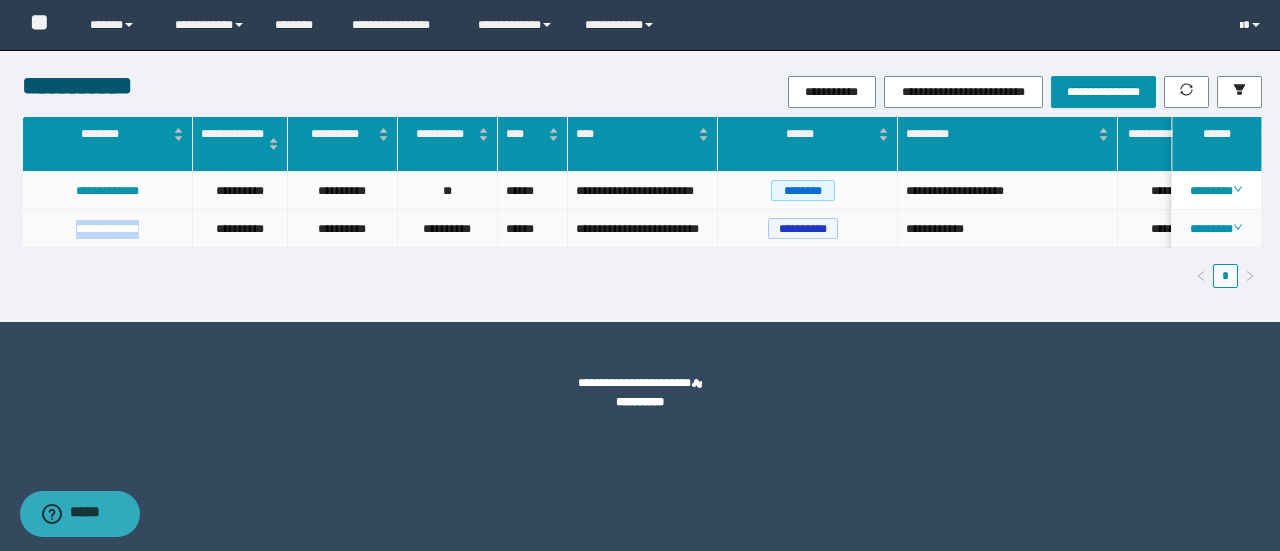 drag, startPoint x: 39, startPoint y: 237, endPoint x: 164, endPoint y: 240, distance: 125.035995 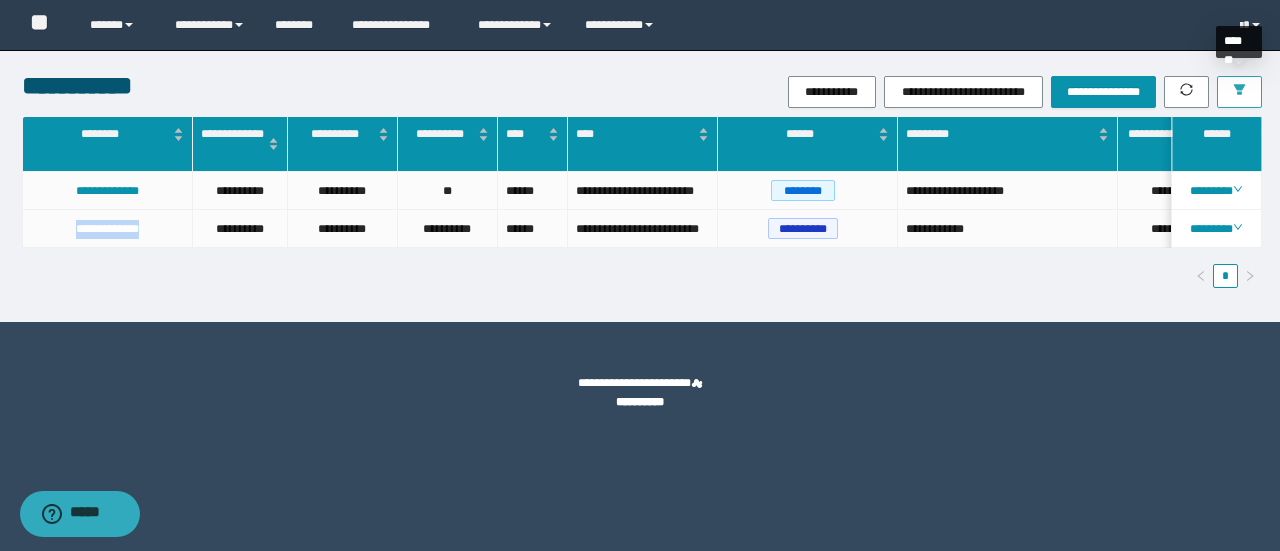 click at bounding box center (1239, 92) 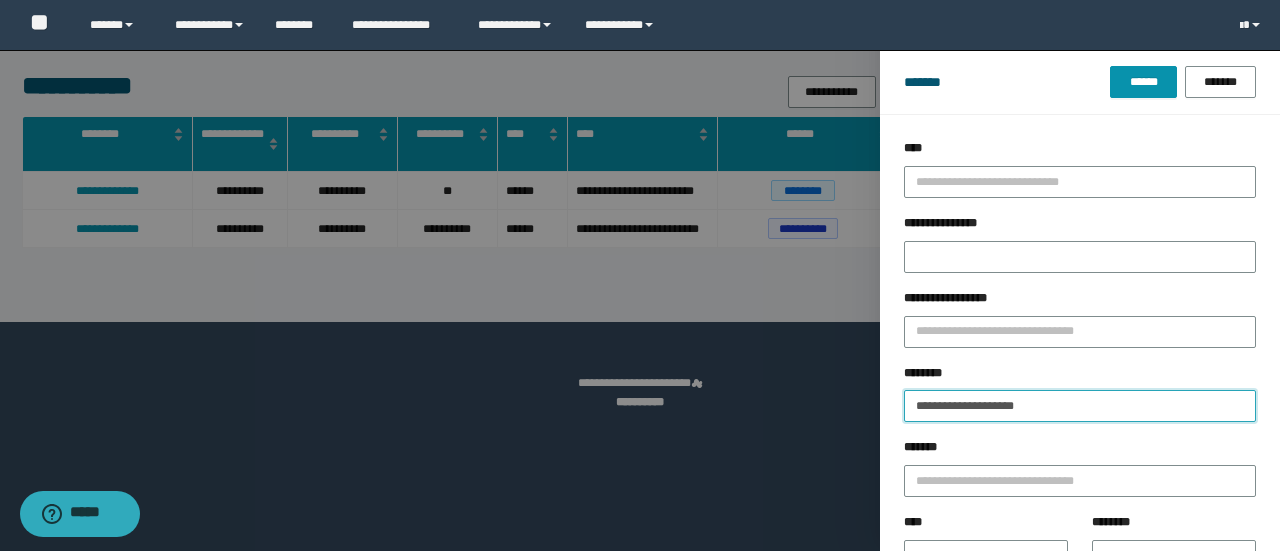drag, startPoint x: 1089, startPoint y: 409, endPoint x: 569, endPoint y: 443, distance: 521.11035 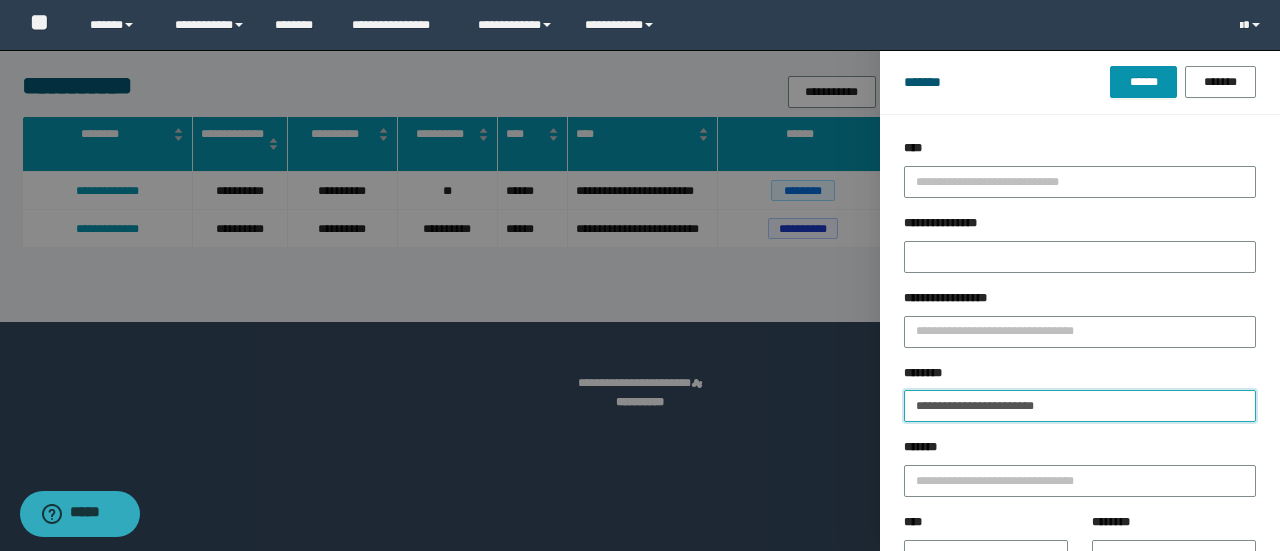 click on "******" at bounding box center [1143, 82] 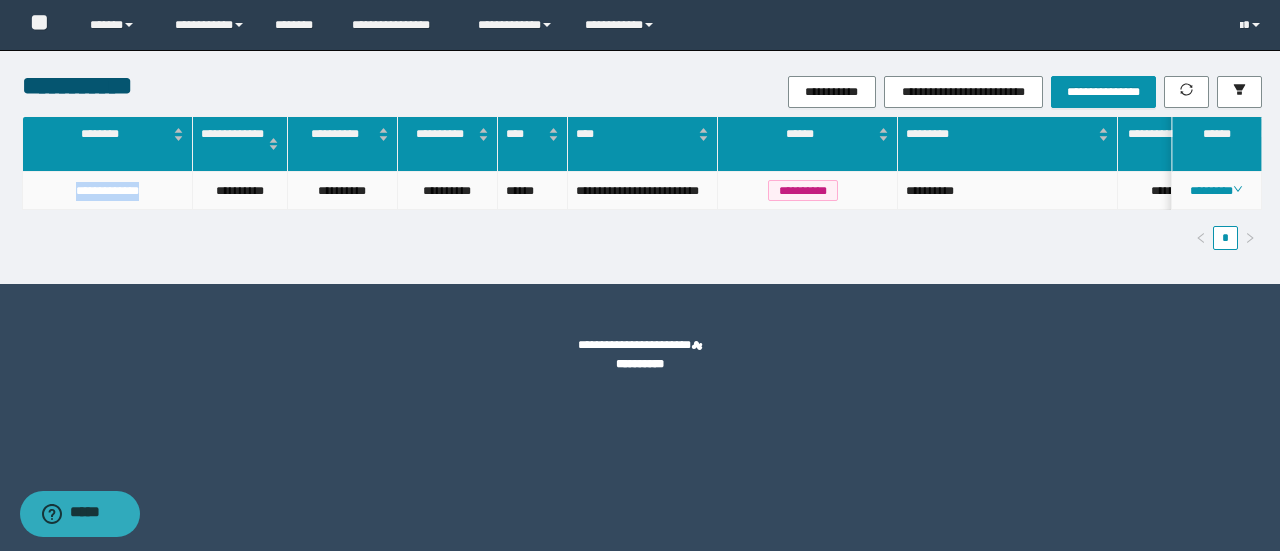 drag, startPoint x: 50, startPoint y: 187, endPoint x: 160, endPoint y: 187, distance: 110 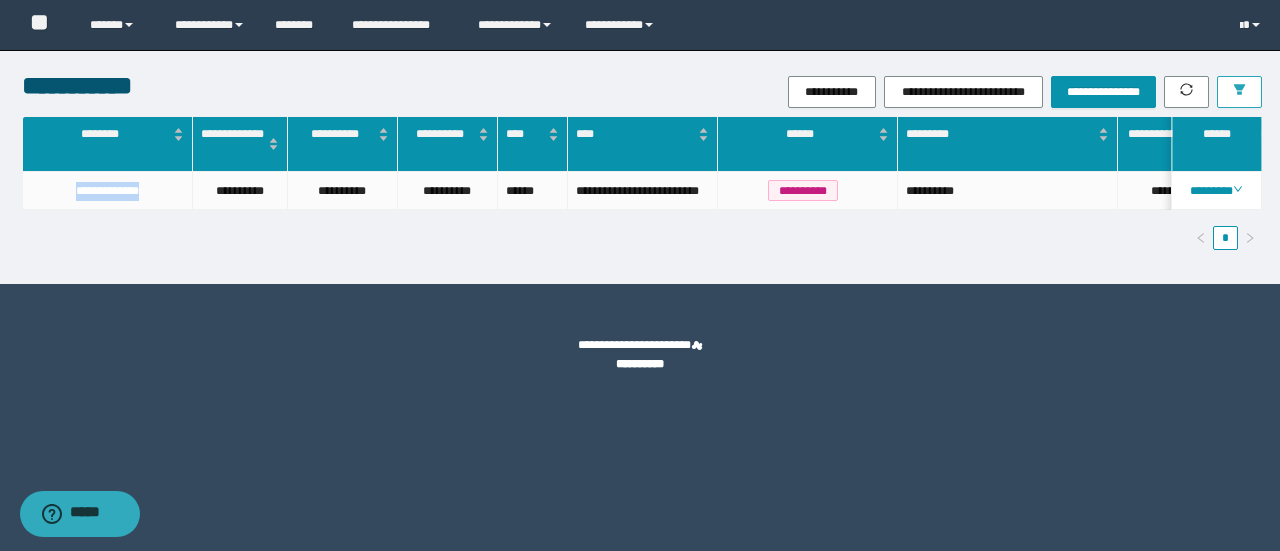 click 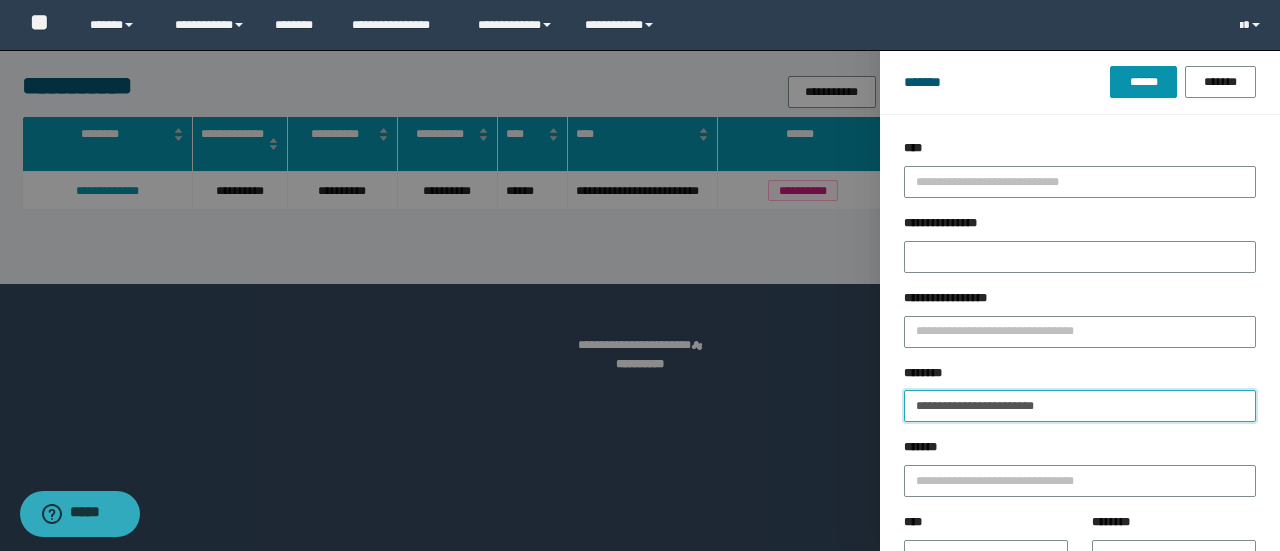 drag, startPoint x: 872, startPoint y: 413, endPoint x: 715, endPoint y: 453, distance: 162.01543 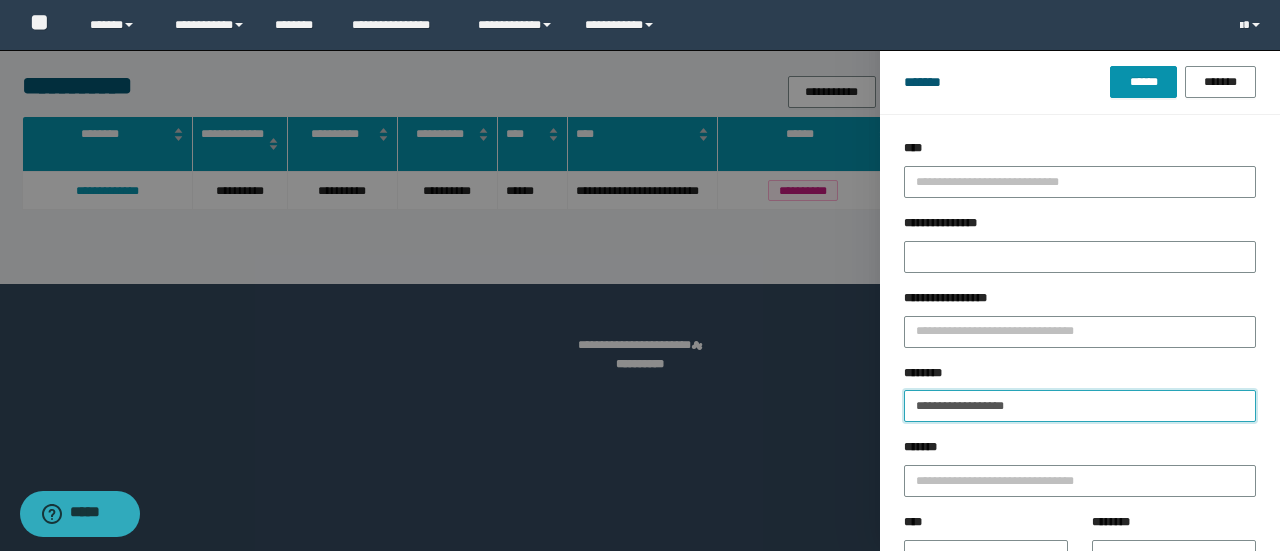 click on "******" at bounding box center (1143, 82) 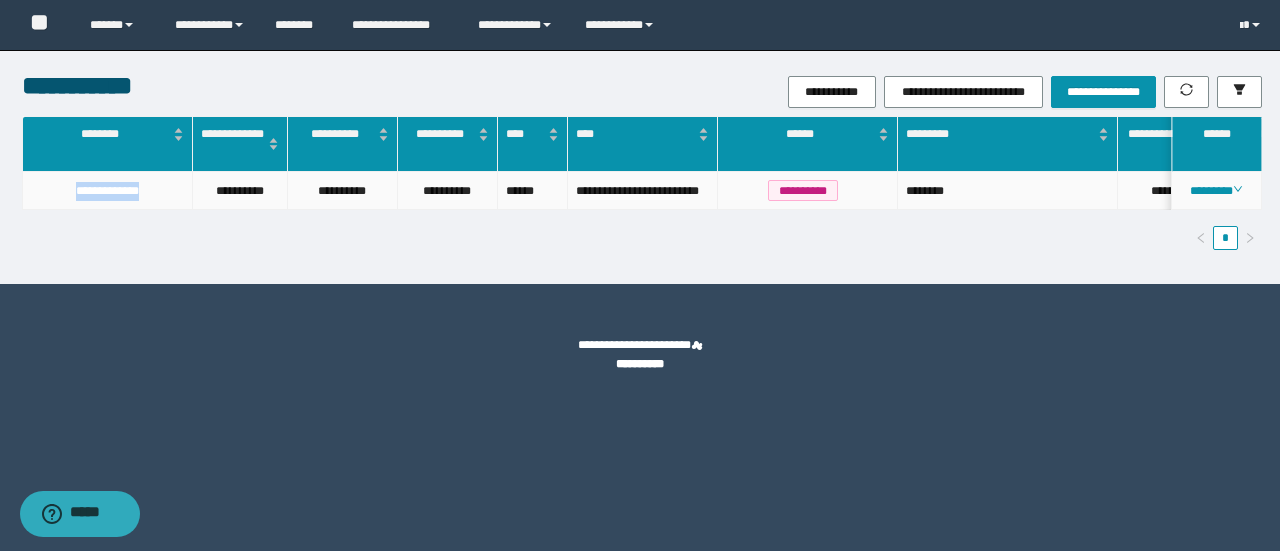 drag, startPoint x: 40, startPoint y: 185, endPoint x: 176, endPoint y: 185, distance: 136 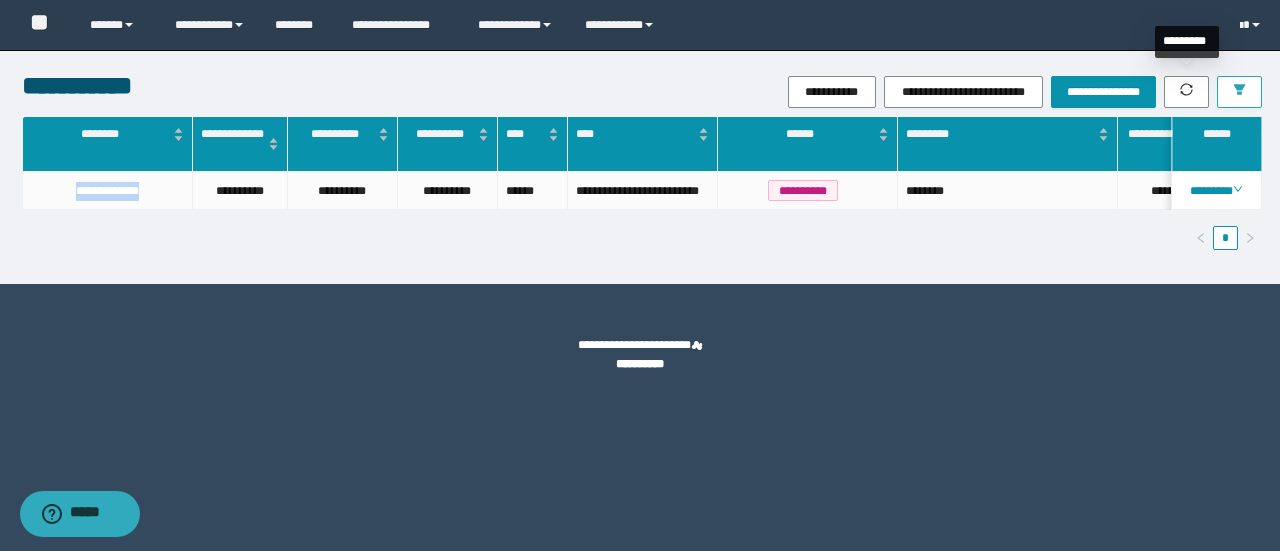 click 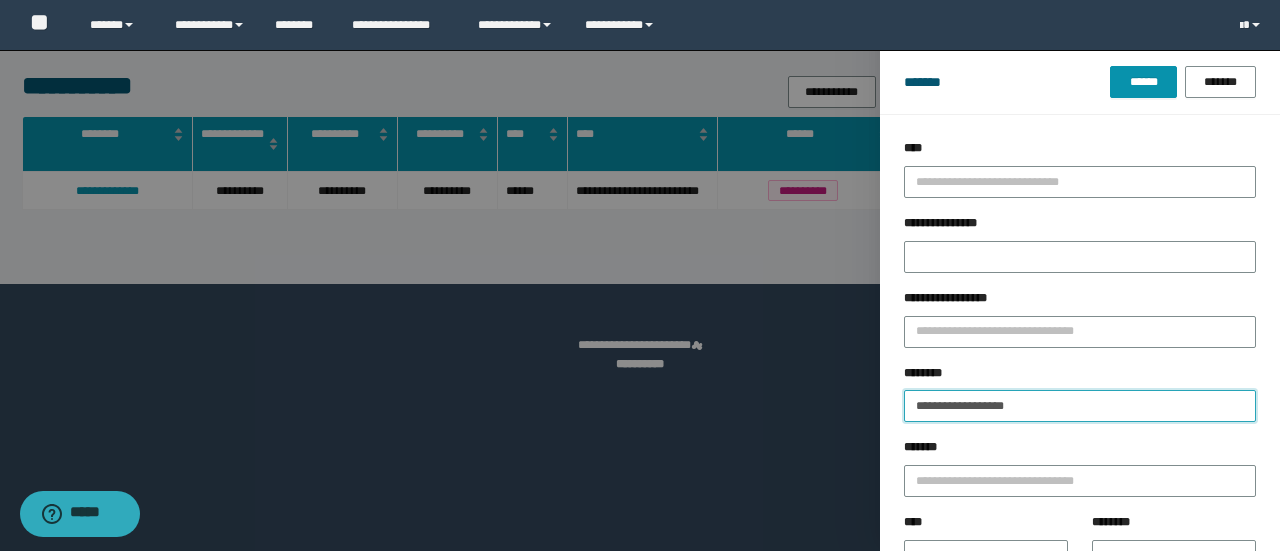 drag, startPoint x: 1060, startPoint y: 395, endPoint x: 494, endPoint y: 409, distance: 566.1731 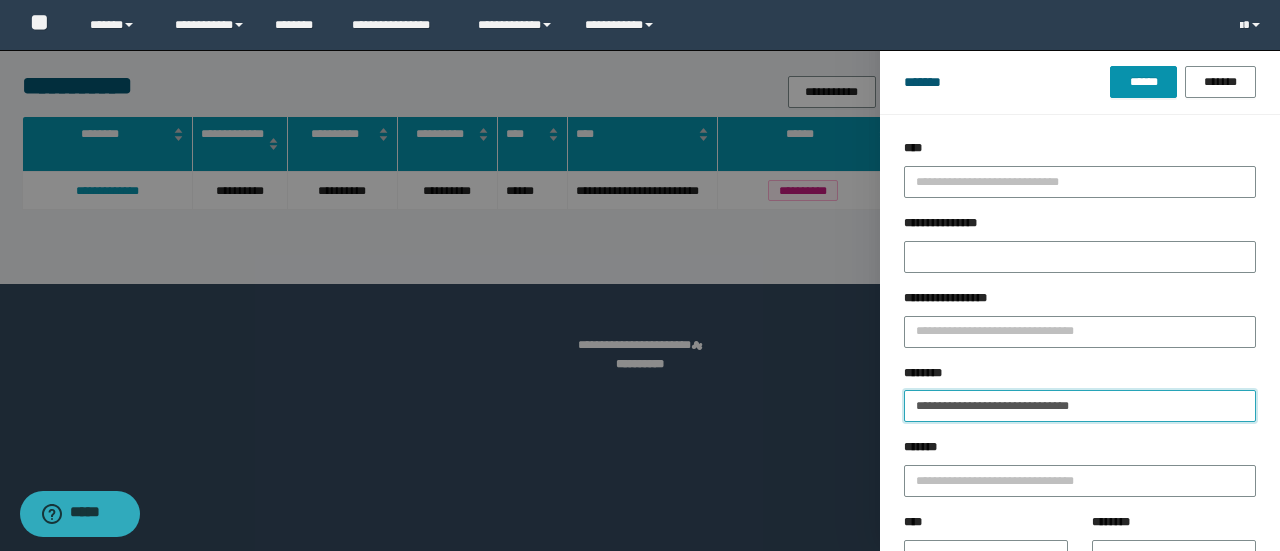 click on "******" at bounding box center [1143, 82] 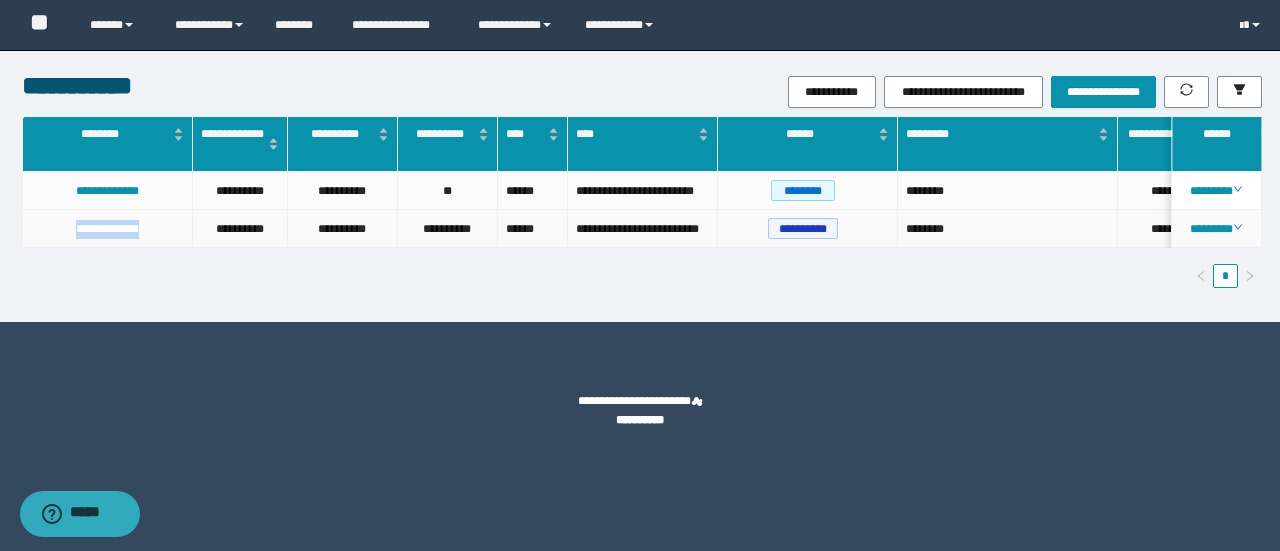 drag, startPoint x: 43, startPoint y: 256, endPoint x: 179, endPoint y: 273, distance: 137.05838 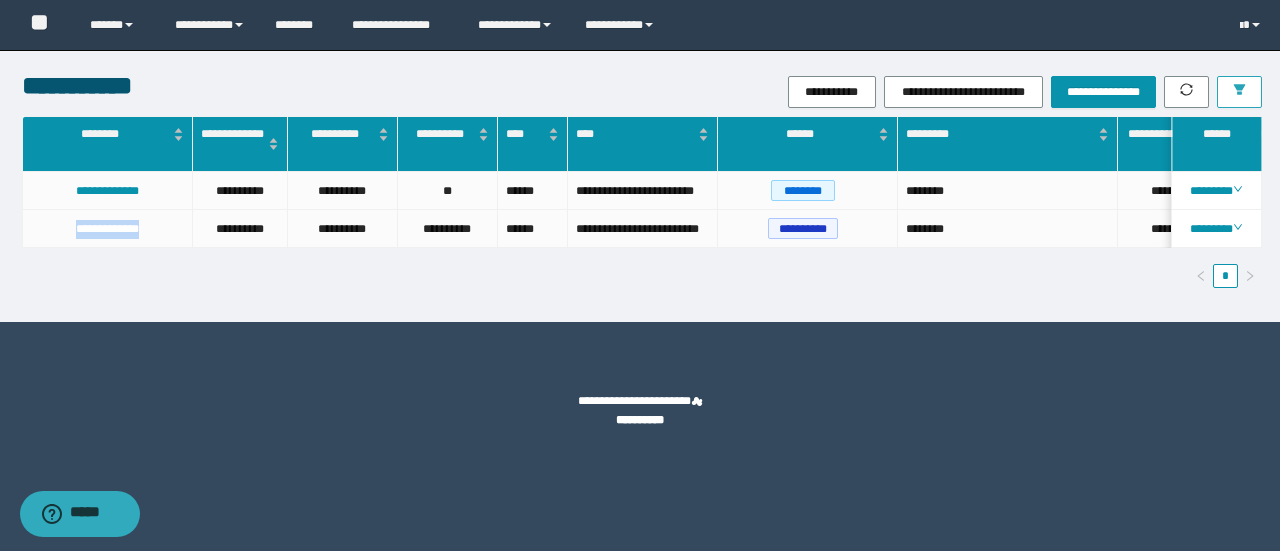 click at bounding box center (1239, 92) 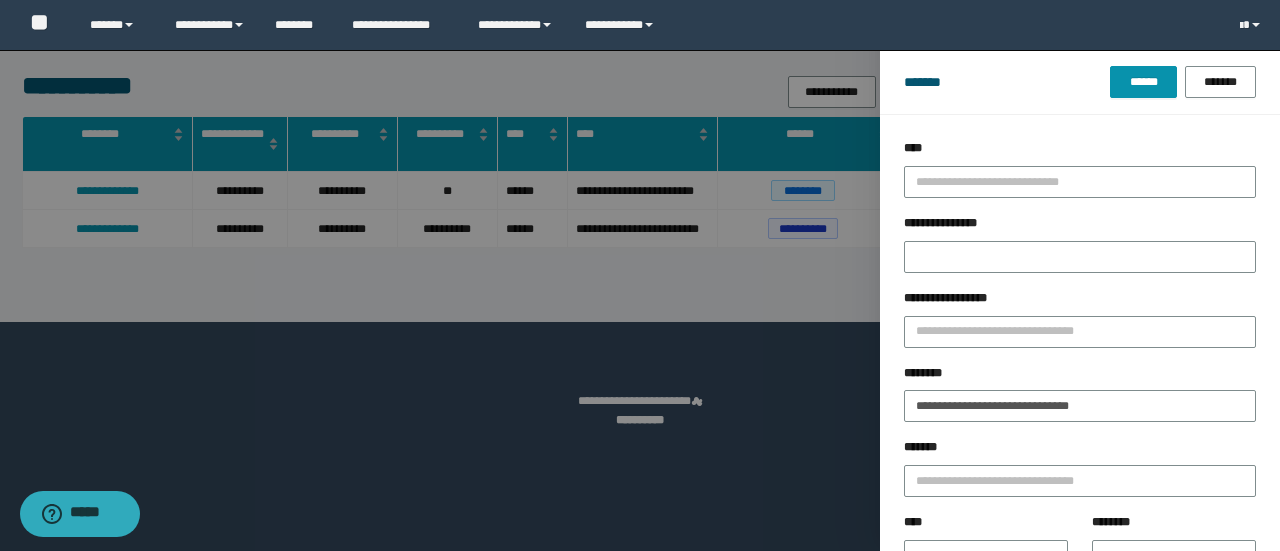 drag, startPoint x: 1174, startPoint y: 389, endPoint x: 596, endPoint y: 389, distance: 578 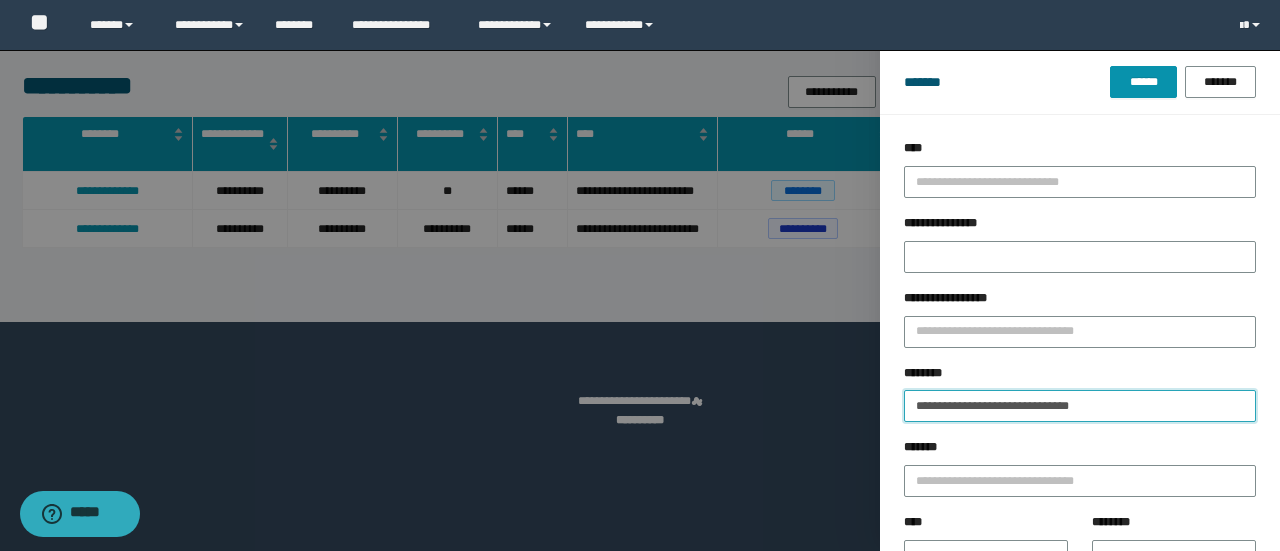 drag, startPoint x: 1162, startPoint y: 414, endPoint x: 554, endPoint y: 425, distance: 608.0995 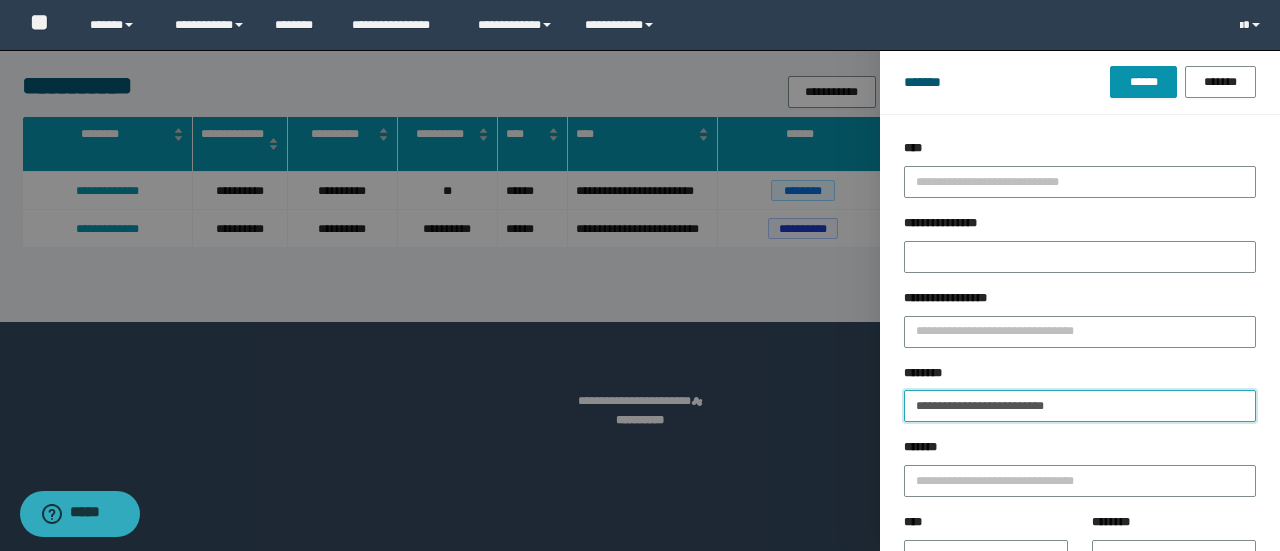 click on "******" at bounding box center [1143, 82] 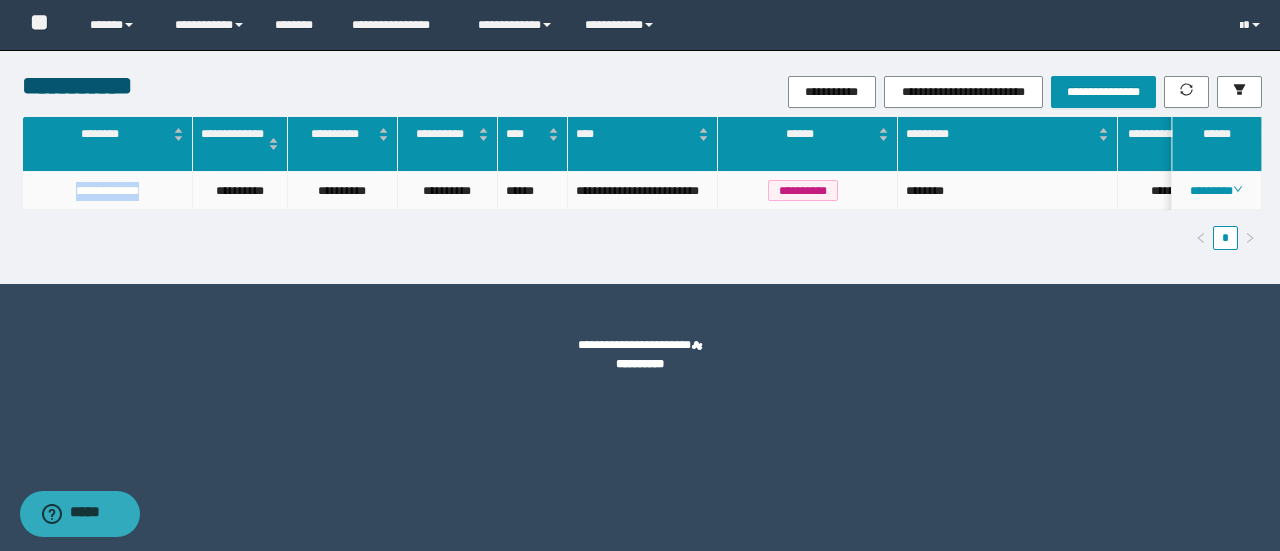 drag, startPoint x: 50, startPoint y: 197, endPoint x: 173, endPoint y: 197, distance: 123 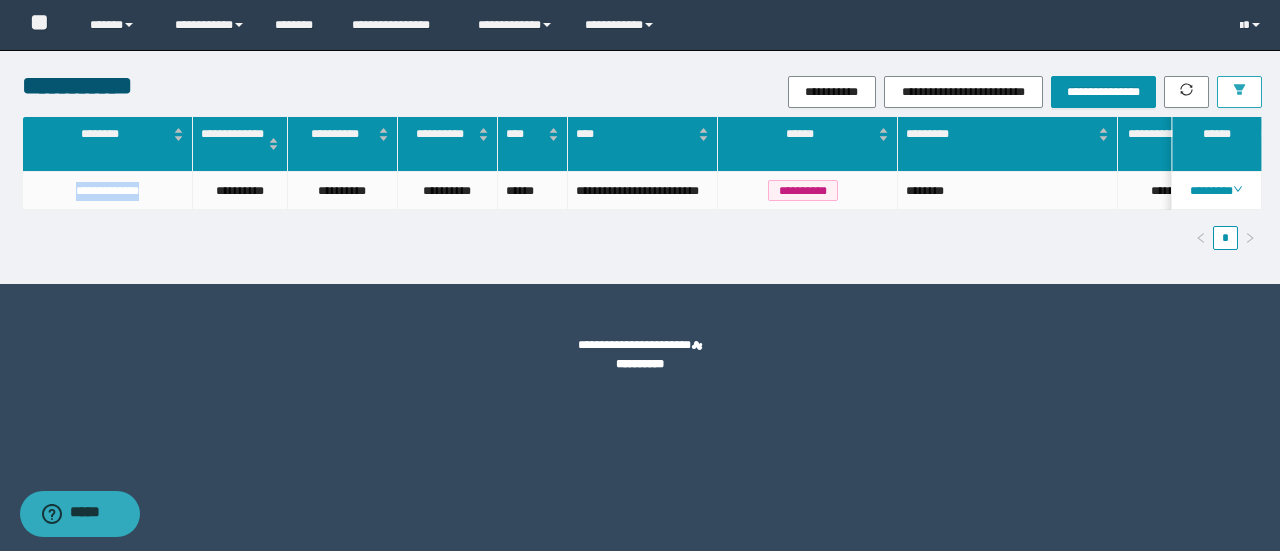 click at bounding box center [1239, 92] 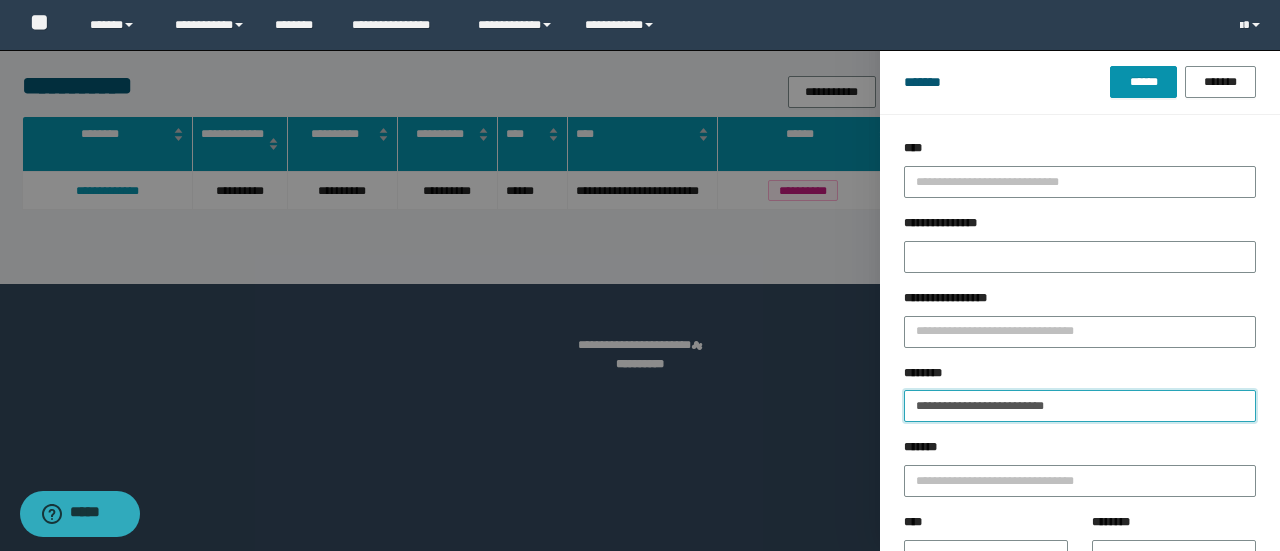drag, startPoint x: 1130, startPoint y: 411, endPoint x: 512, endPoint y: 459, distance: 619.86127 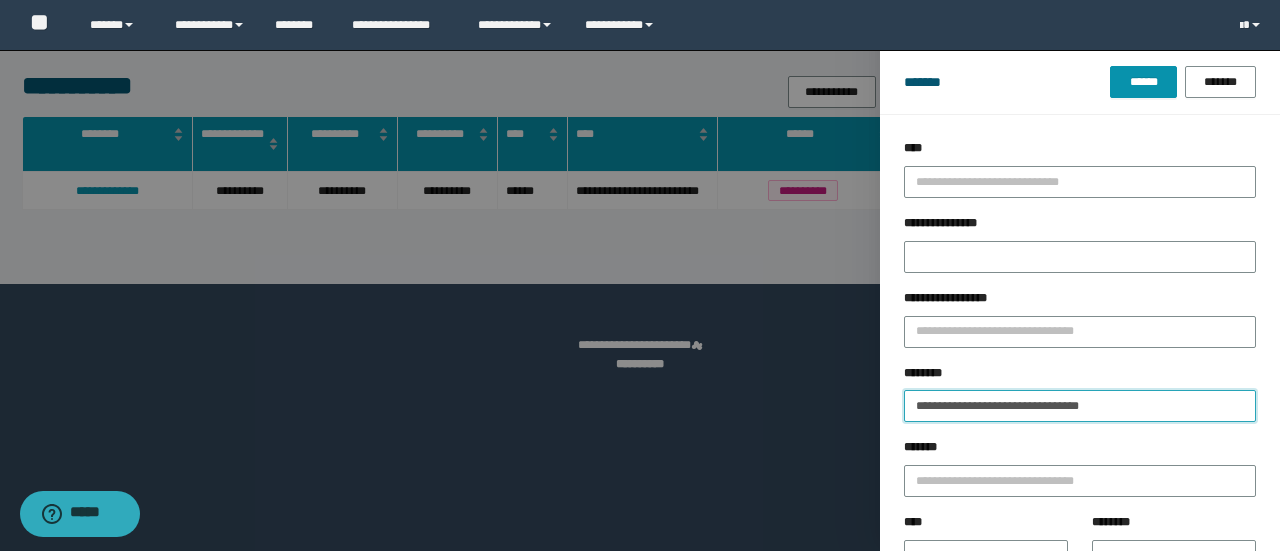 click on "******" at bounding box center [1143, 82] 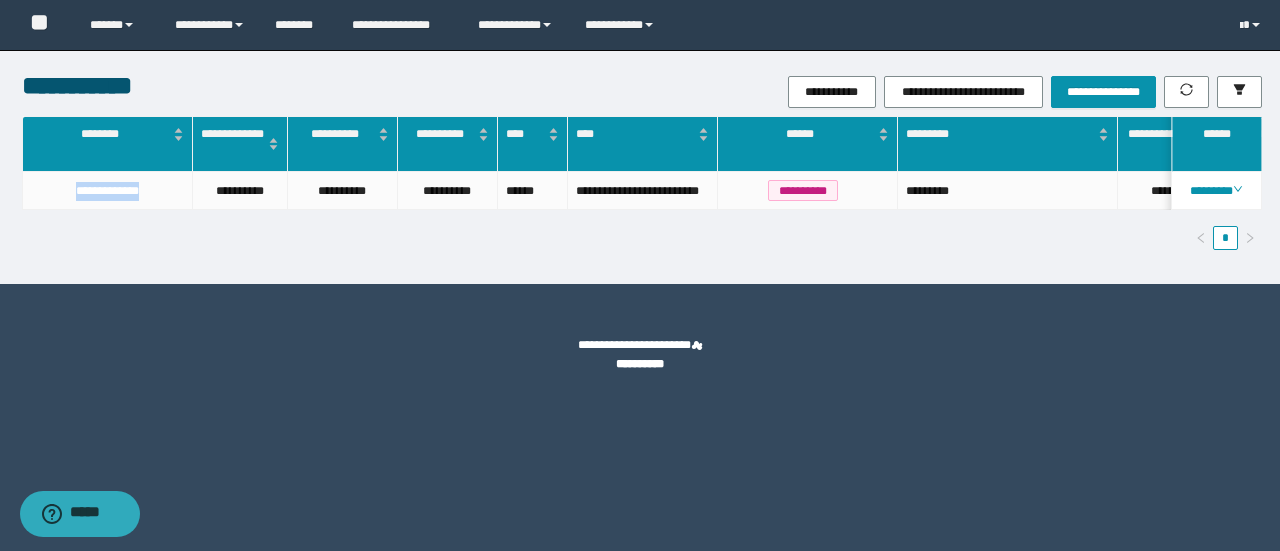 drag, startPoint x: 137, startPoint y: 193, endPoint x: 0, endPoint y: 199, distance: 137.13132 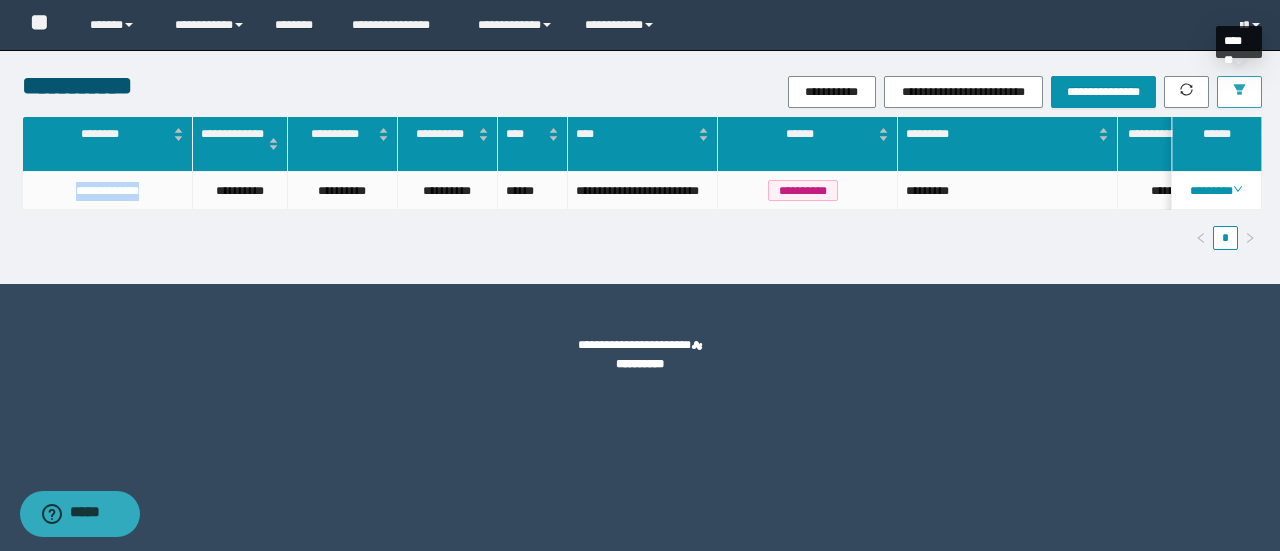 drag, startPoint x: 1227, startPoint y: 101, endPoint x: 1219, endPoint y: 218, distance: 117.273186 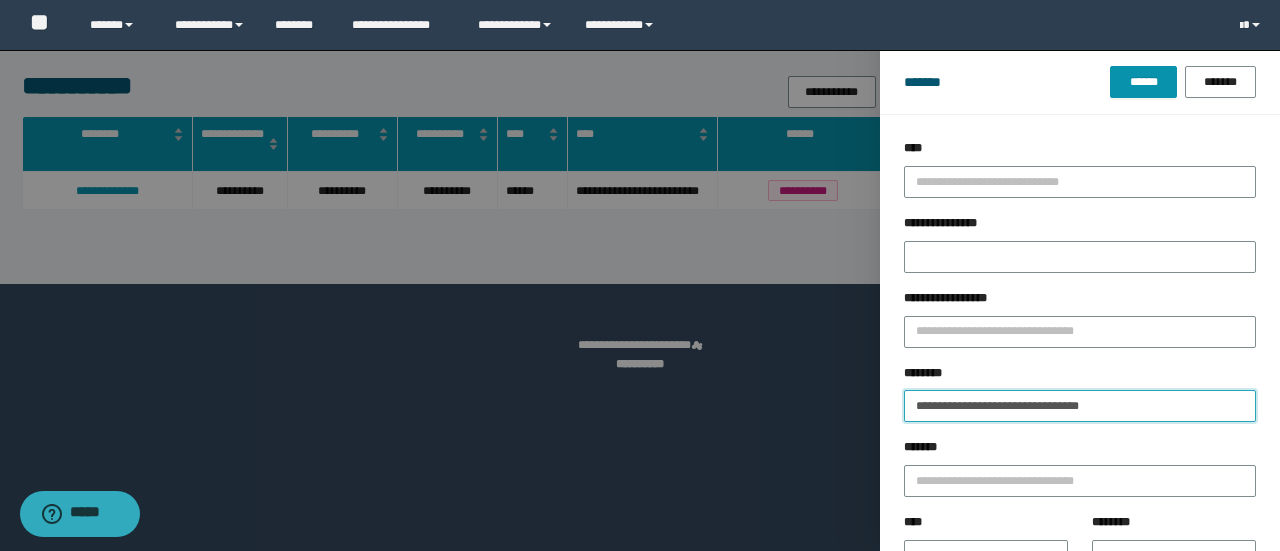 drag, startPoint x: 1153, startPoint y: 403, endPoint x: 548, endPoint y: 409, distance: 605.0297 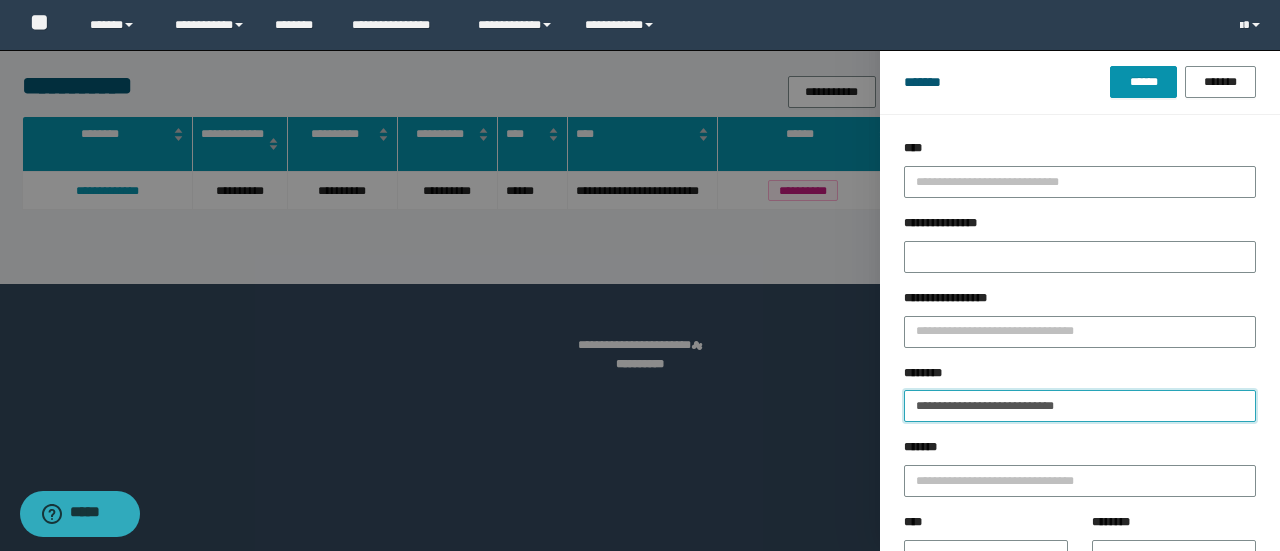 click on "******" at bounding box center (1143, 82) 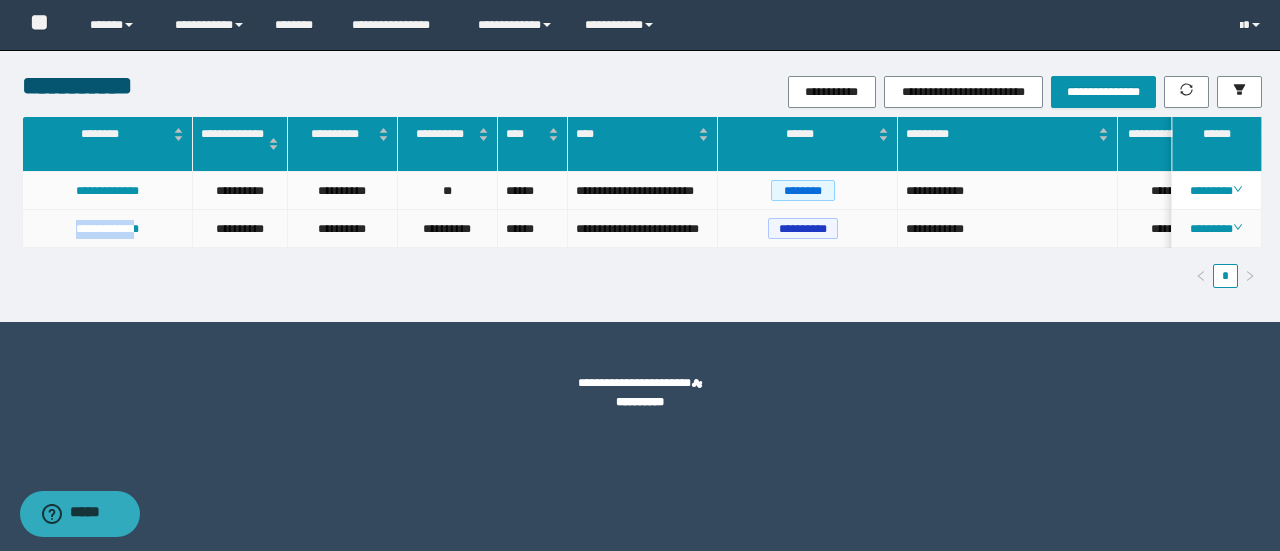 drag, startPoint x: 52, startPoint y: 232, endPoint x: 142, endPoint y: 237, distance: 90.13878 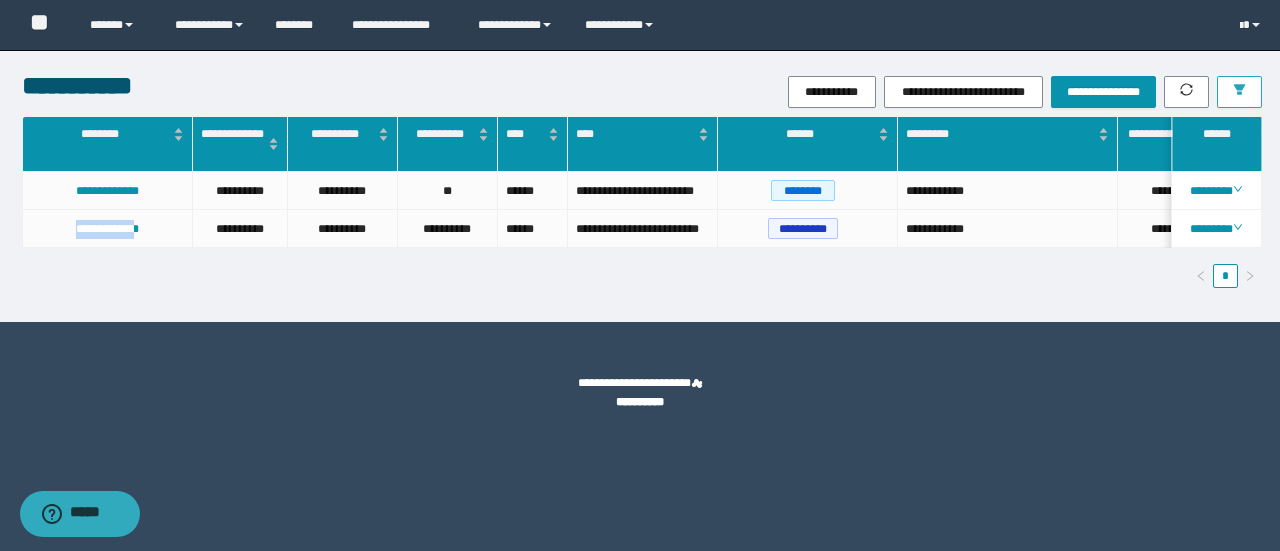 click 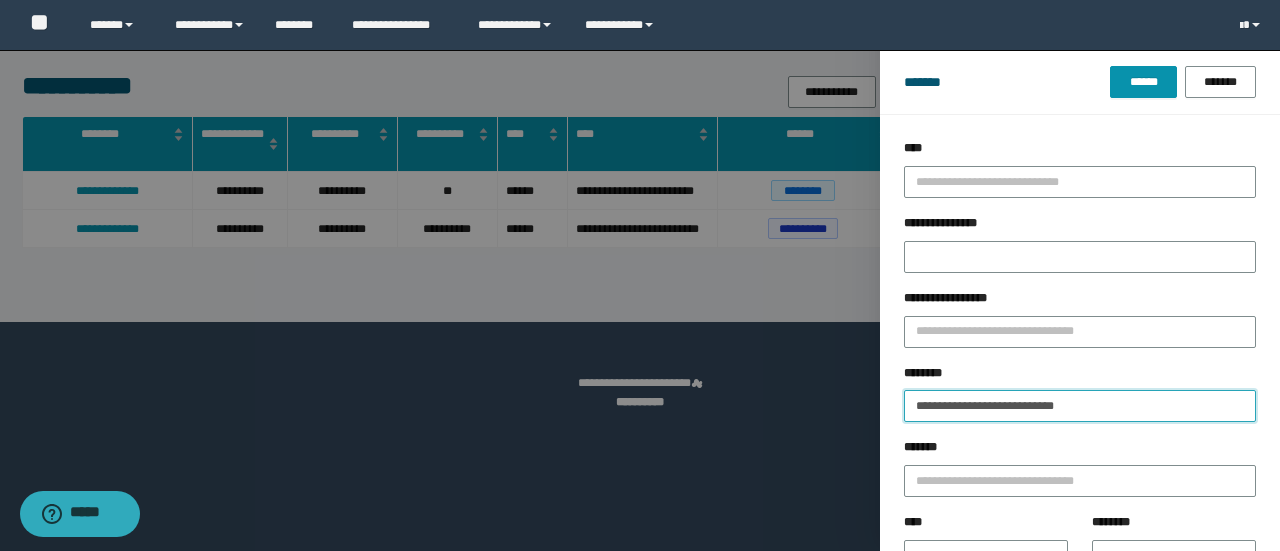 drag, startPoint x: 1118, startPoint y: 407, endPoint x: 626, endPoint y: 417, distance: 492.10162 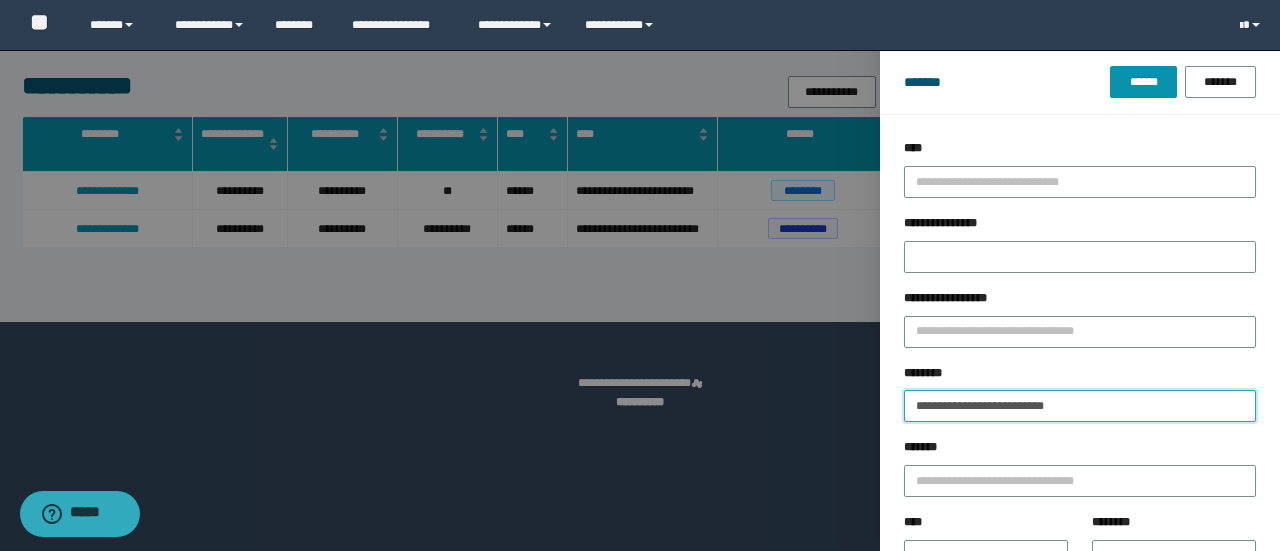 click on "******" at bounding box center [1143, 82] 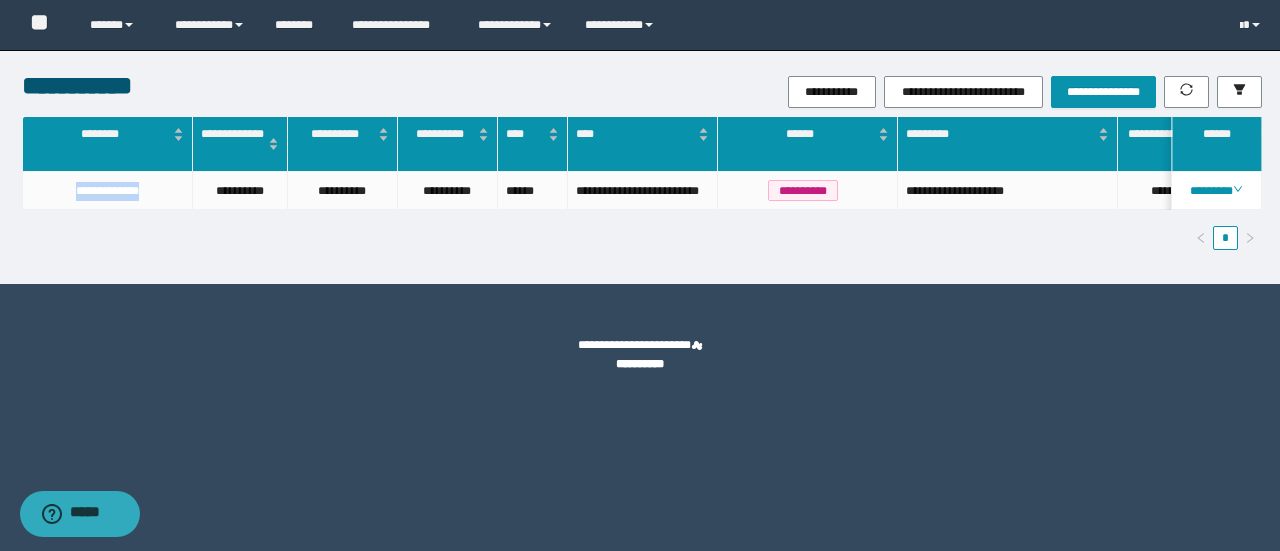 drag, startPoint x: 170, startPoint y: 191, endPoint x: 0, endPoint y: 196, distance: 170.07352 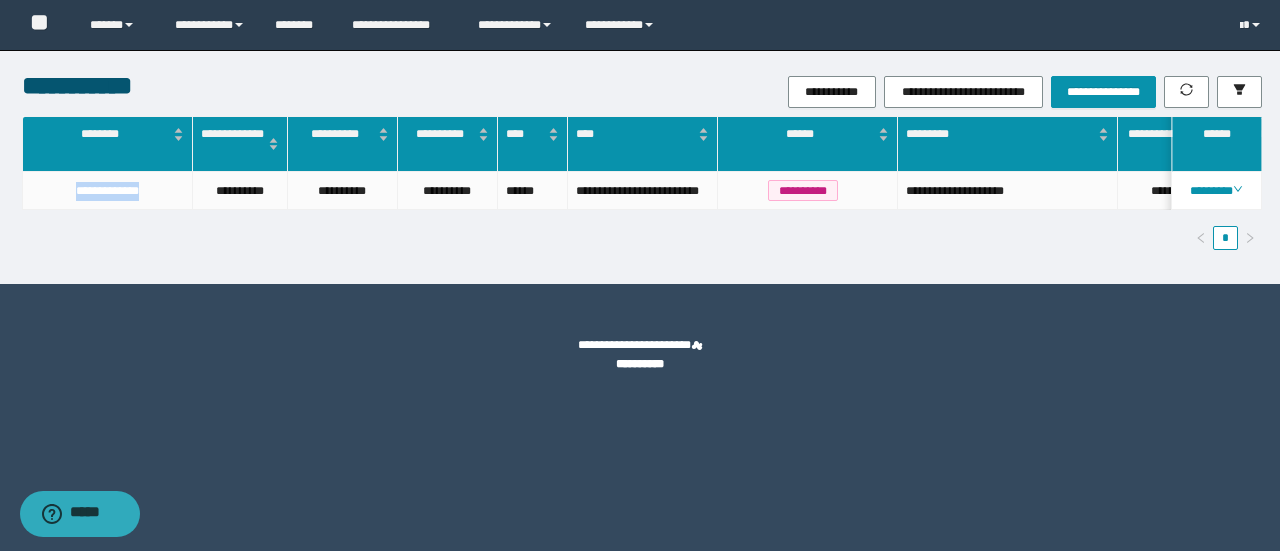 copy on "**********" 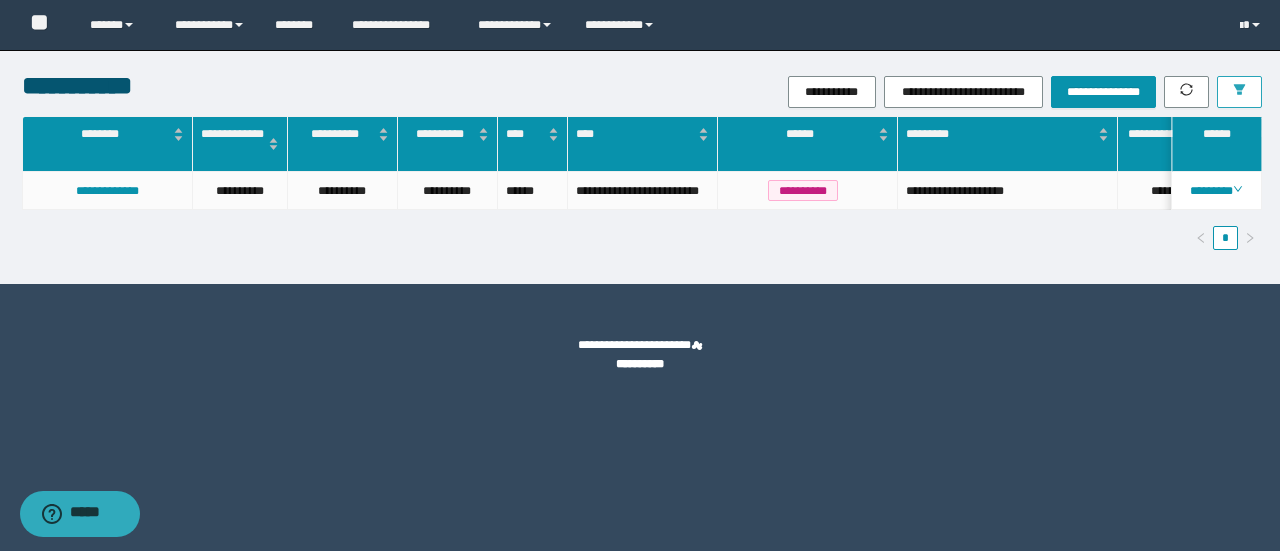 click on "**********" at bounding box center [848, 92] 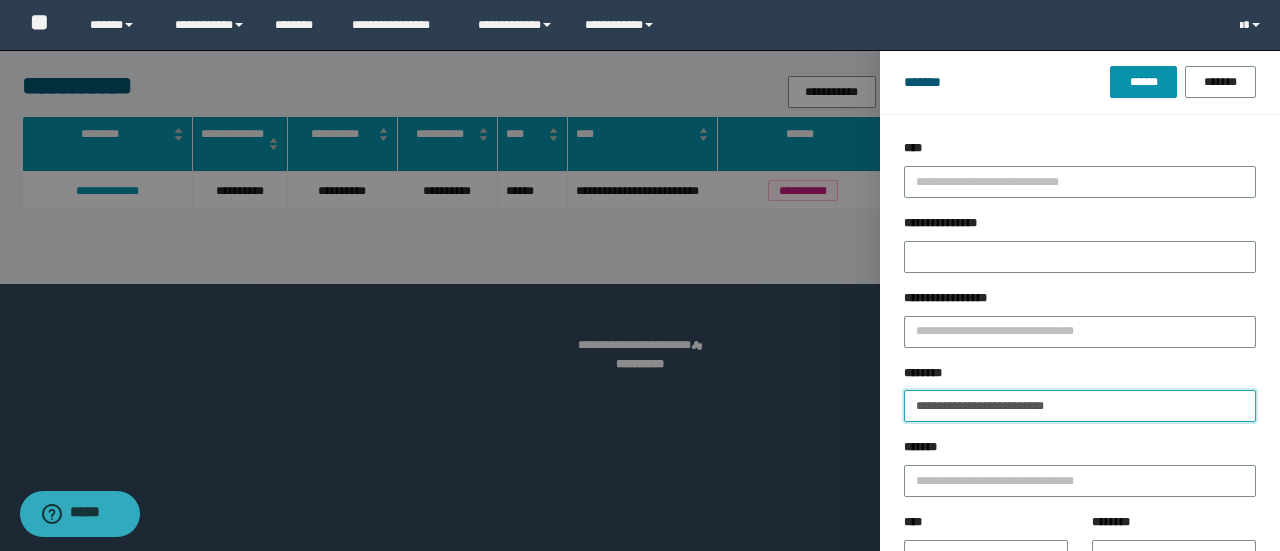 drag, startPoint x: 1124, startPoint y: 409, endPoint x: 478, endPoint y: 493, distance: 651.4384 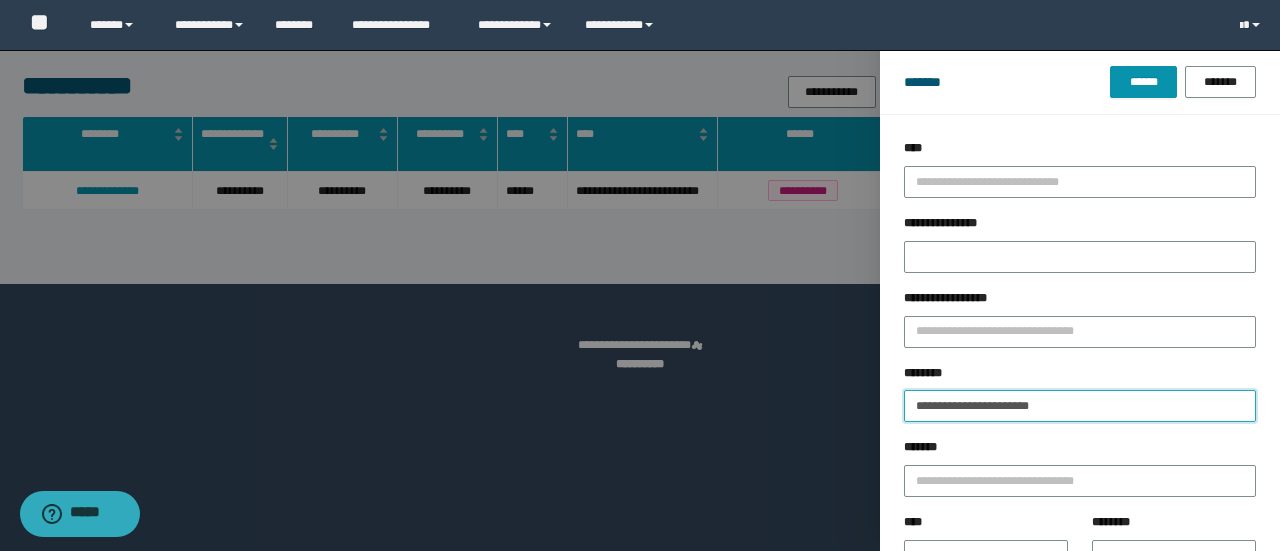 click on "******" at bounding box center (1143, 82) 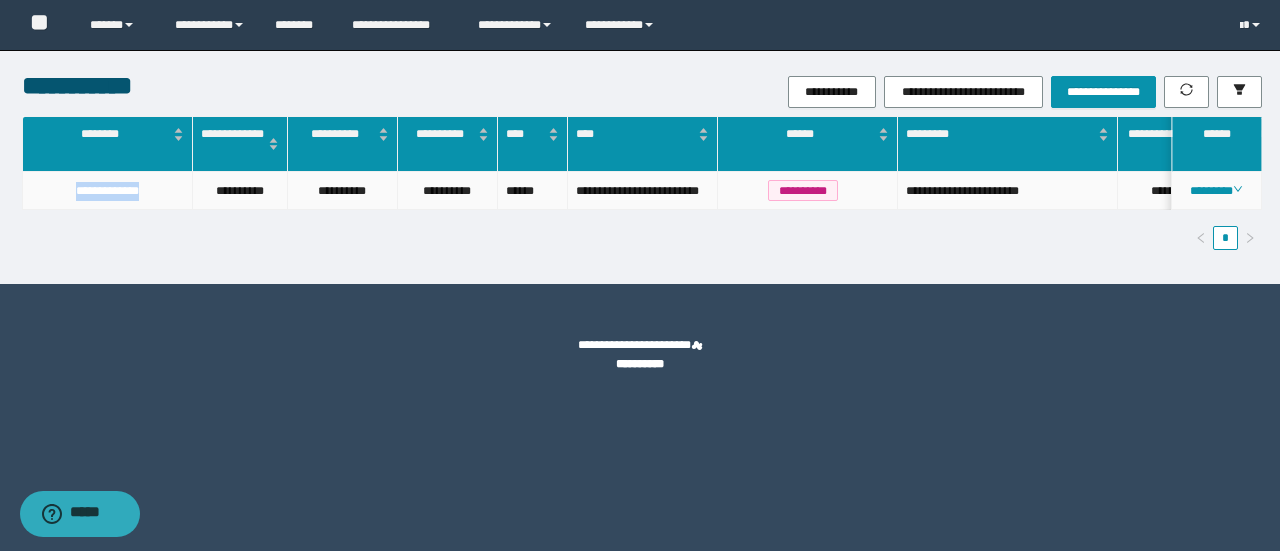 drag, startPoint x: 154, startPoint y: 197, endPoint x: 45, endPoint y: 192, distance: 109.11462 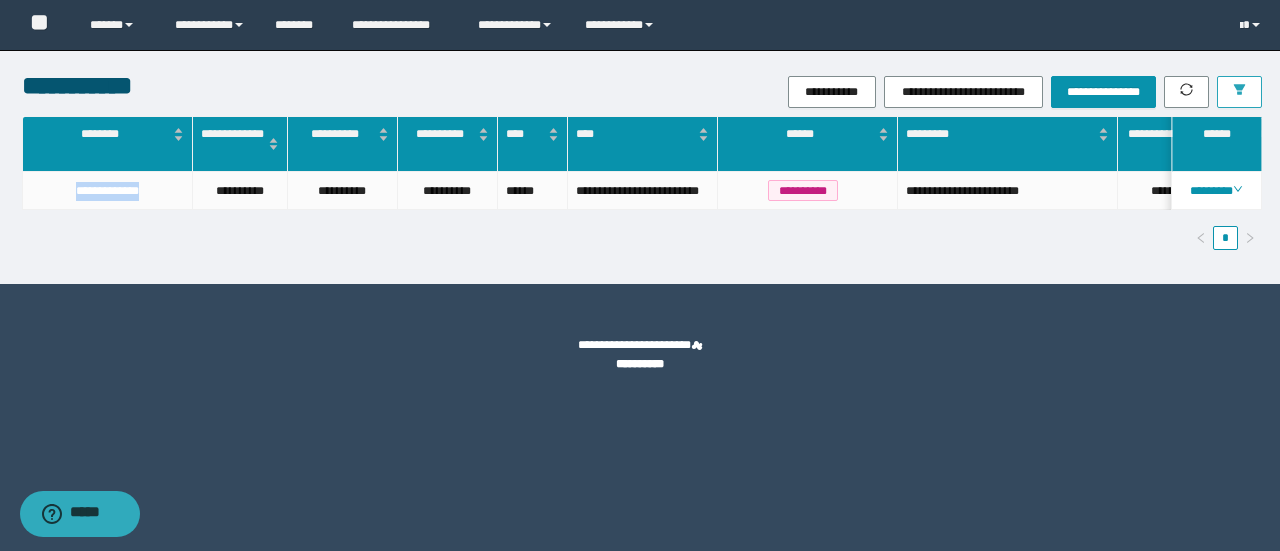 click 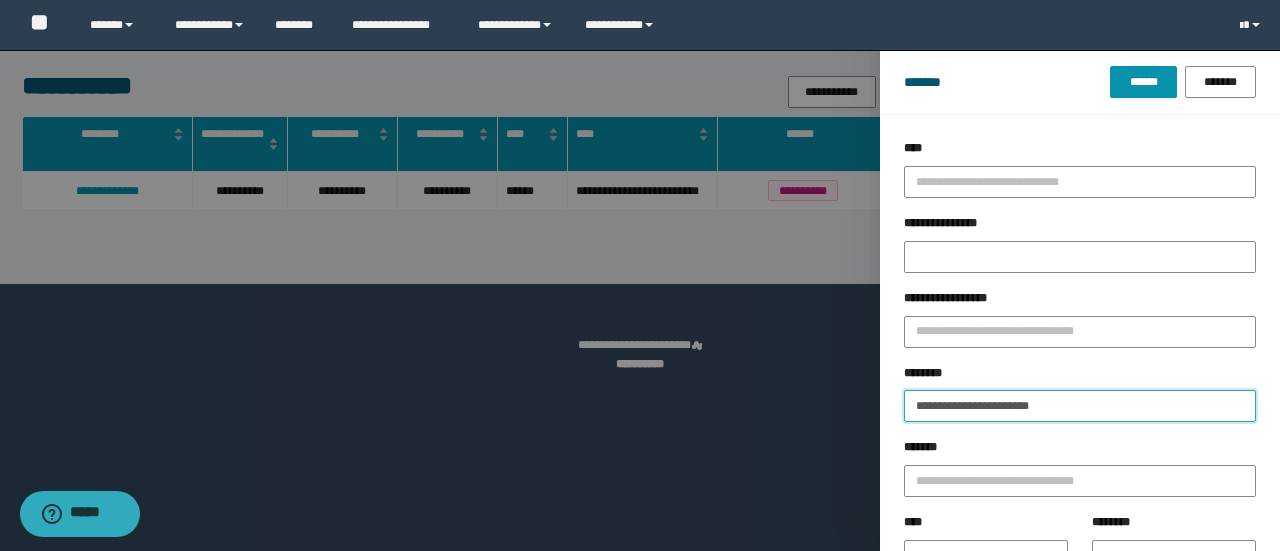 drag, startPoint x: 1087, startPoint y: 402, endPoint x: 658, endPoint y: 410, distance: 429.0746 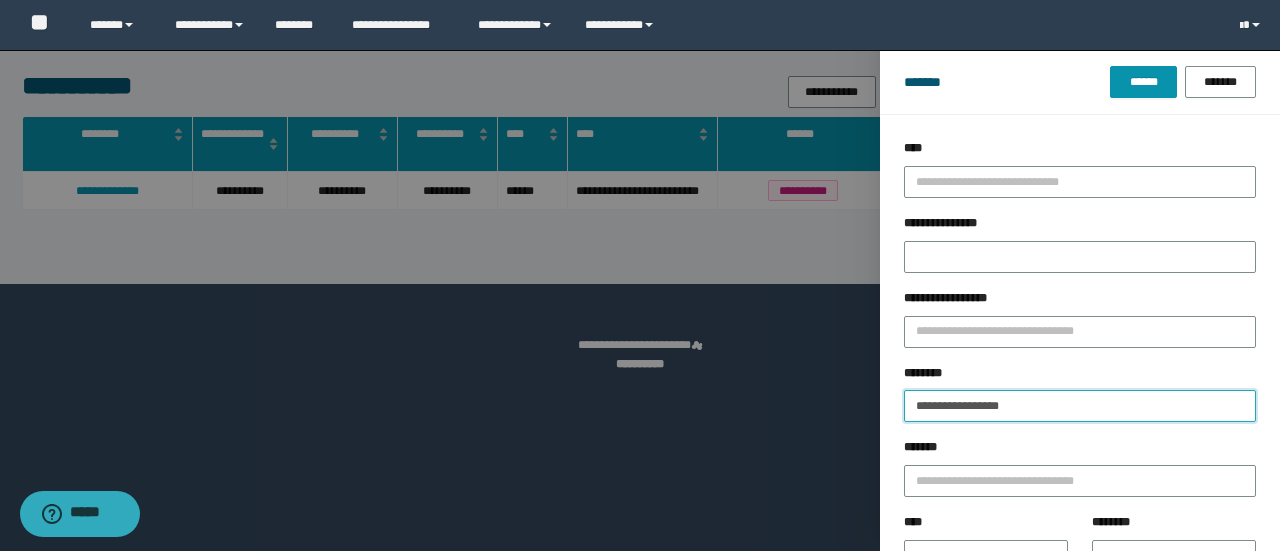 click on "******" at bounding box center (1143, 82) 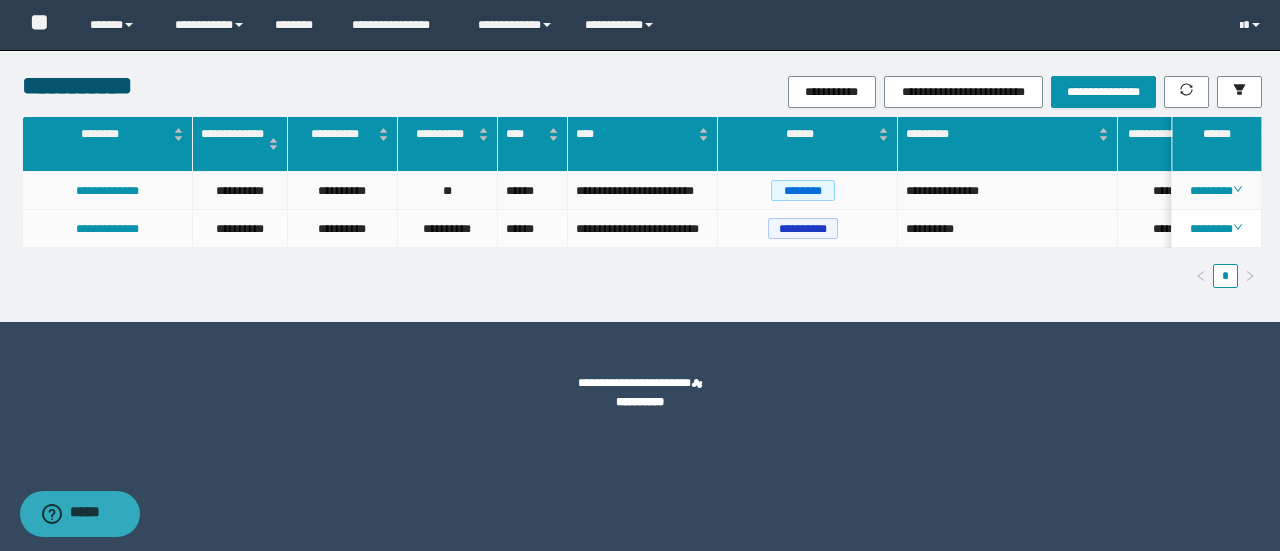 click on "**********" at bounding box center (108, 191) 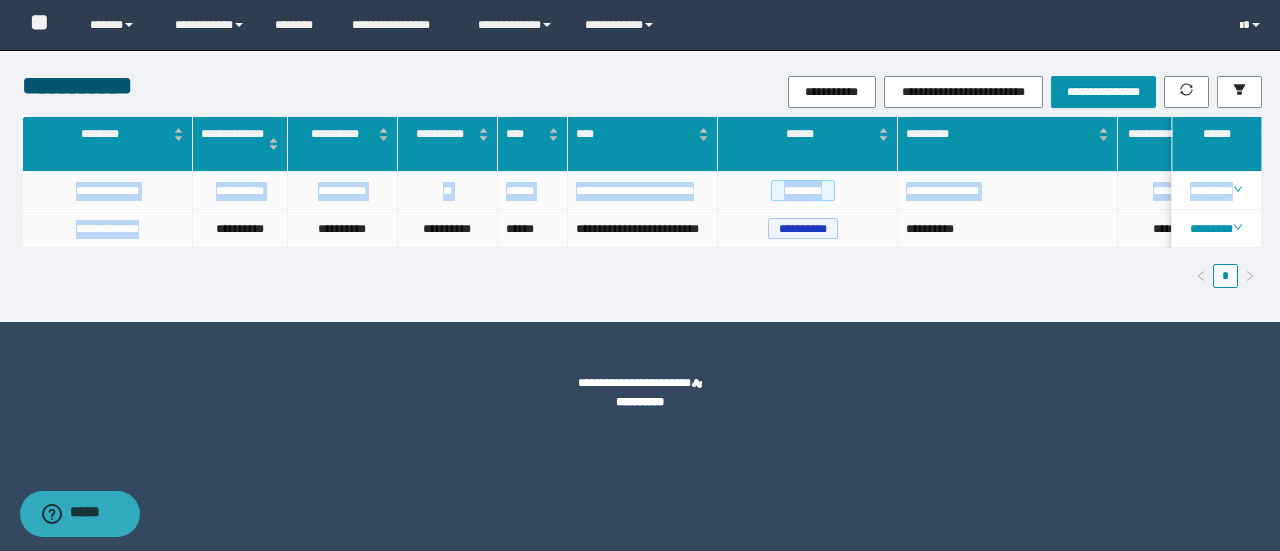 drag, startPoint x: 174, startPoint y: 228, endPoint x: 21, endPoint y: 227, distance: 153.00327 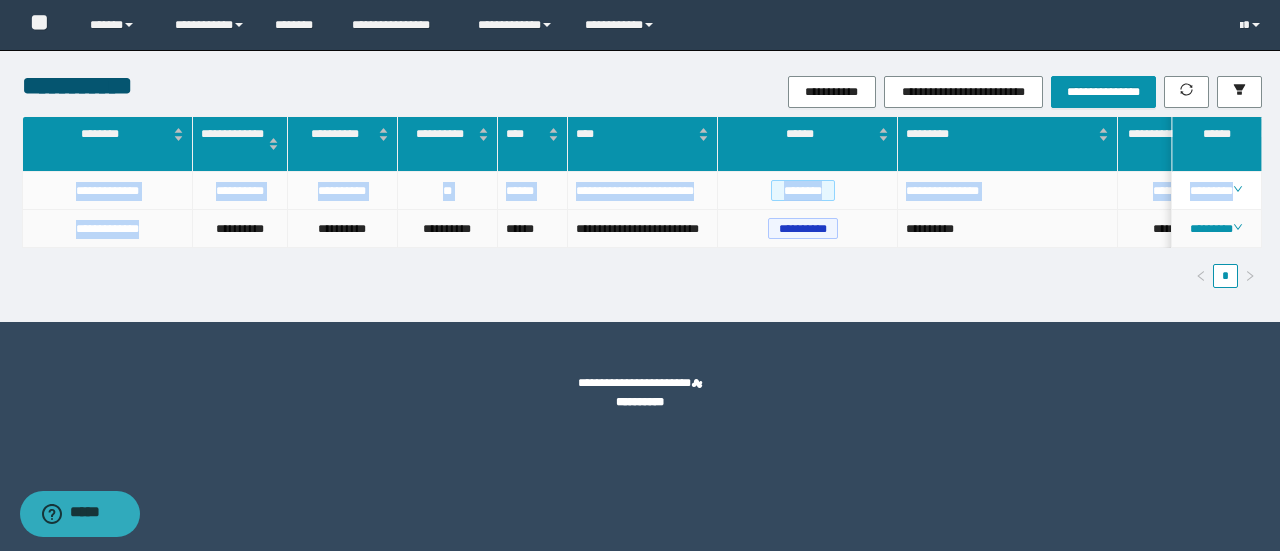 click on "**********" at bounding box center (108, 229) 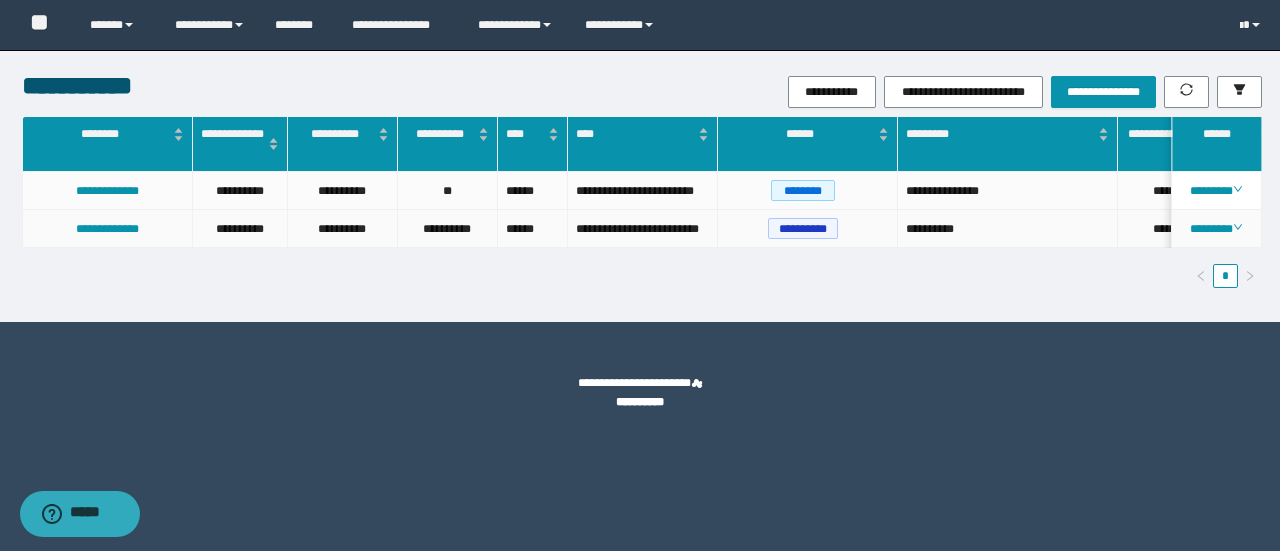 click on "**********" at bounding box center [108, 229] 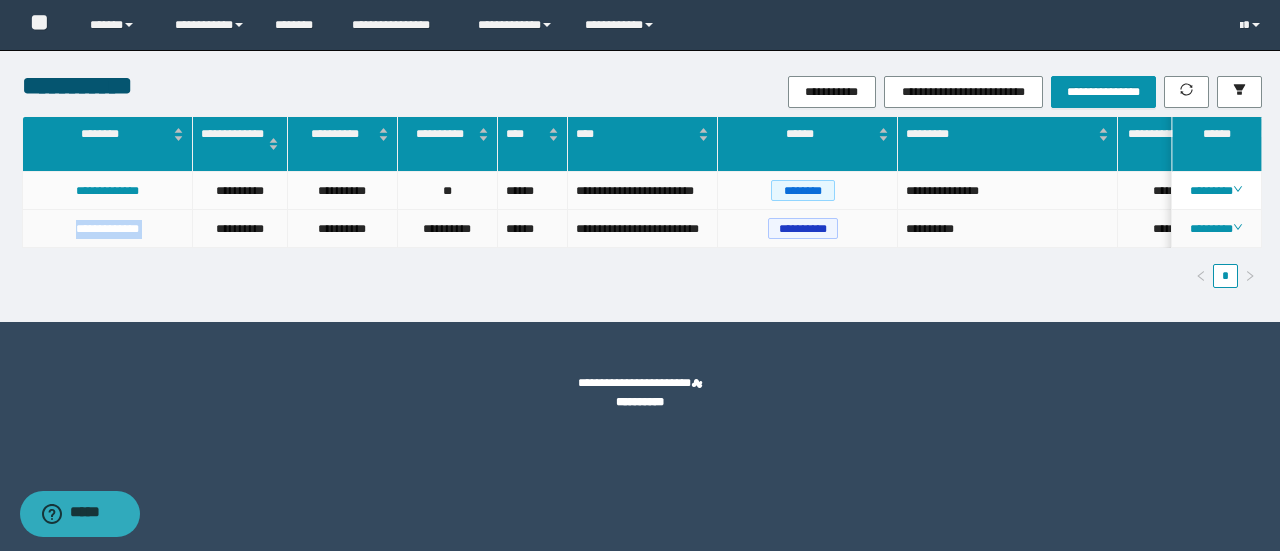 drag, startPoint x: 55, startPoint y: 230, endPoint x: 195, endPoint y: 239, distance: 140.28899 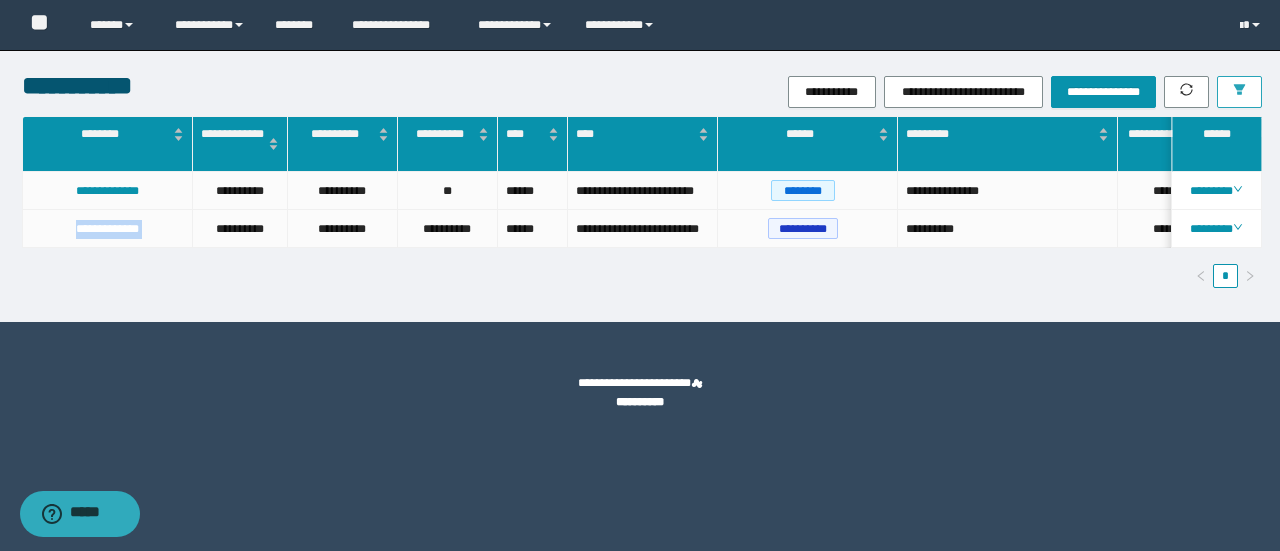 click at bounding box center [1239, 92] 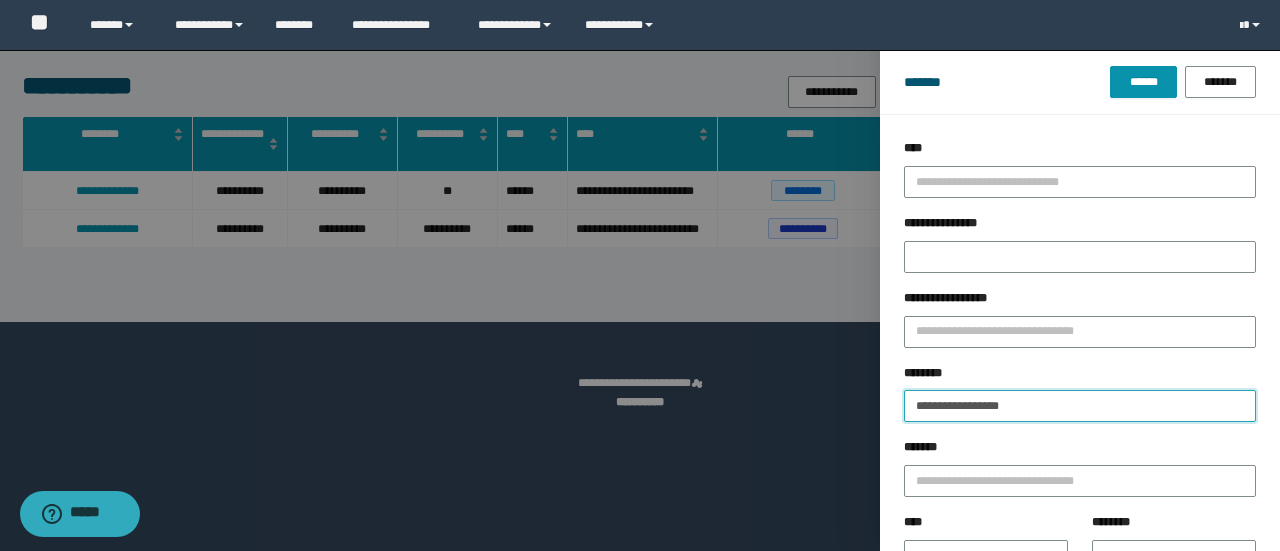 drag, startPoint x: 1052, startPoint y: 400, endPoint x: 692, endPoint y: 399, distance: 360.0014 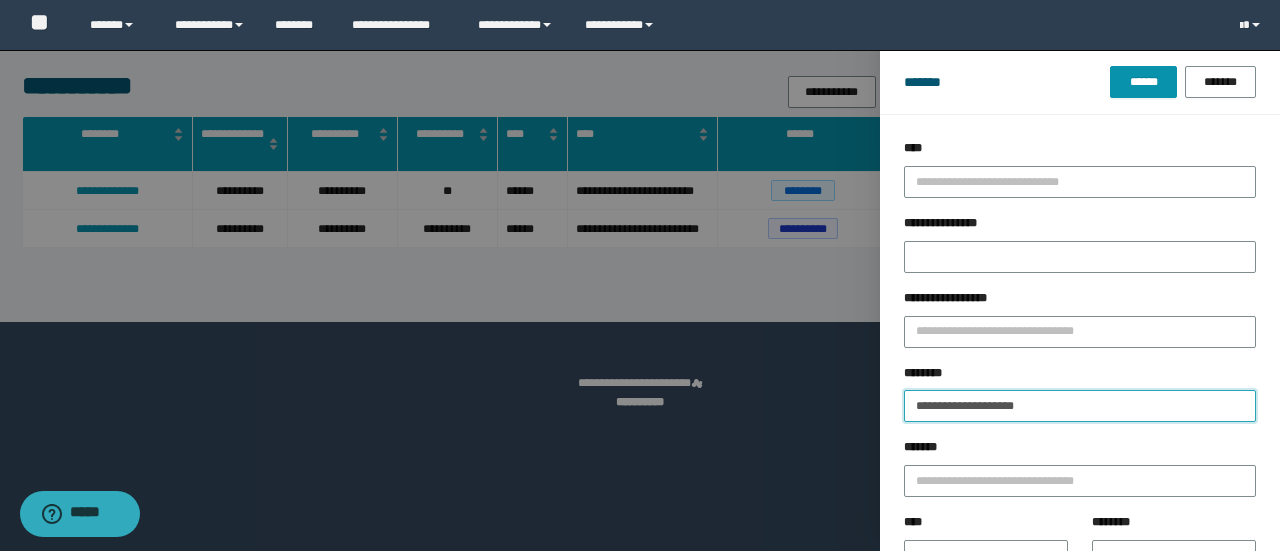 click on "******" at bounding box center (1143, 82) 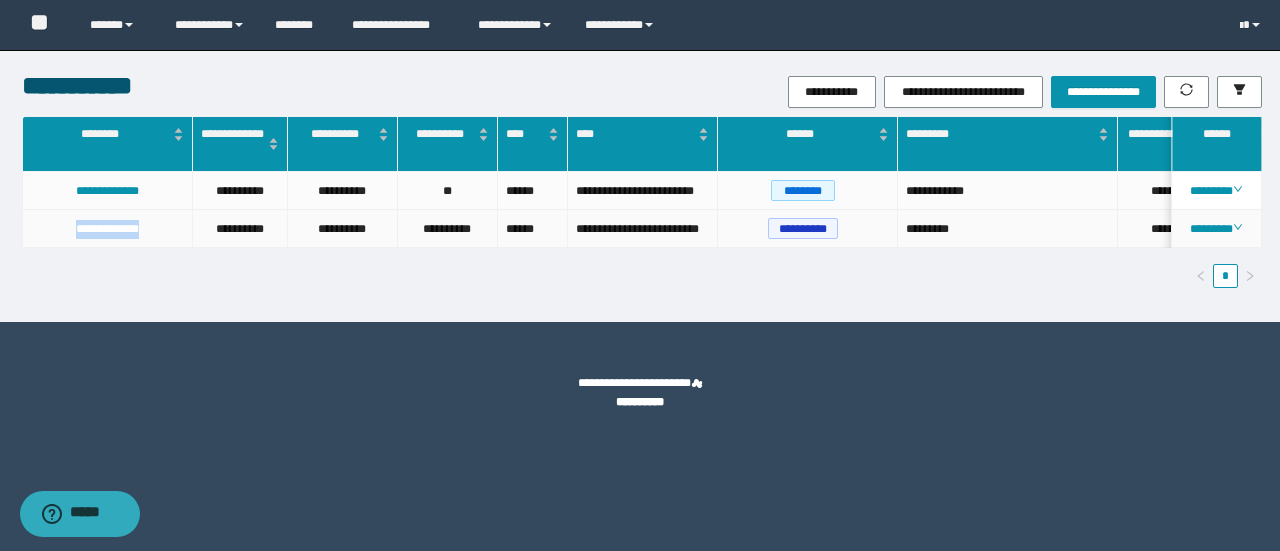 drag, startPoint x: 38, startPoint y: 230, endPoint x: 166, endPoint y: 228, distance: 128.01562 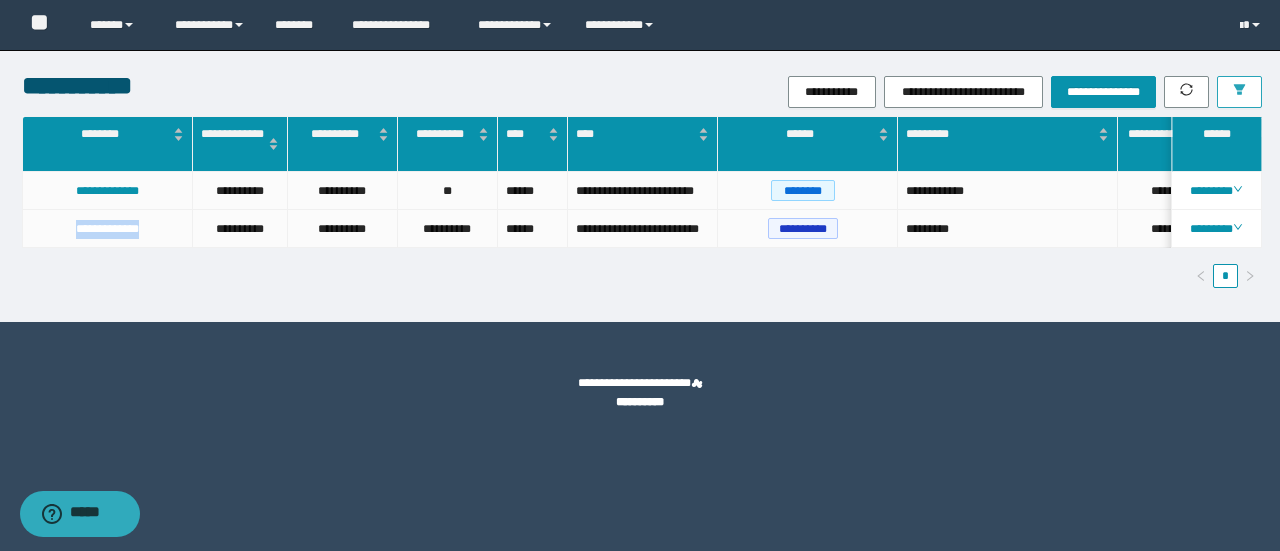 click at bounding box center (1239, 92) 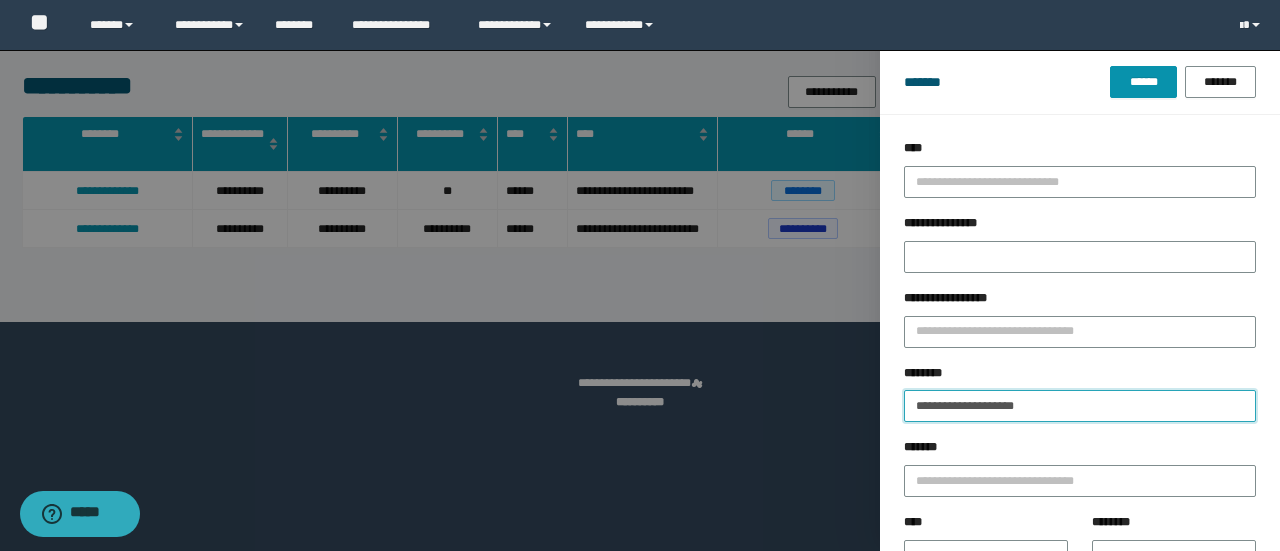 drag, startPoint x: 1087, startPoint y: 409, endPoint x: 468, endPoint y: 419, distance: 619.08075 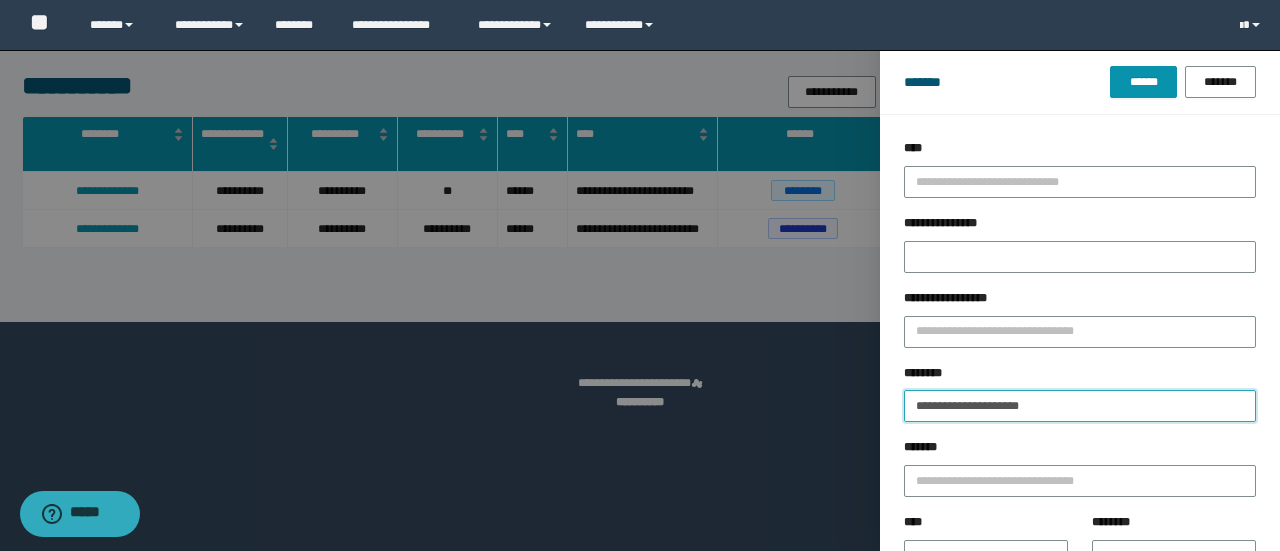 click on "******" at bounding box center (1143, 82) 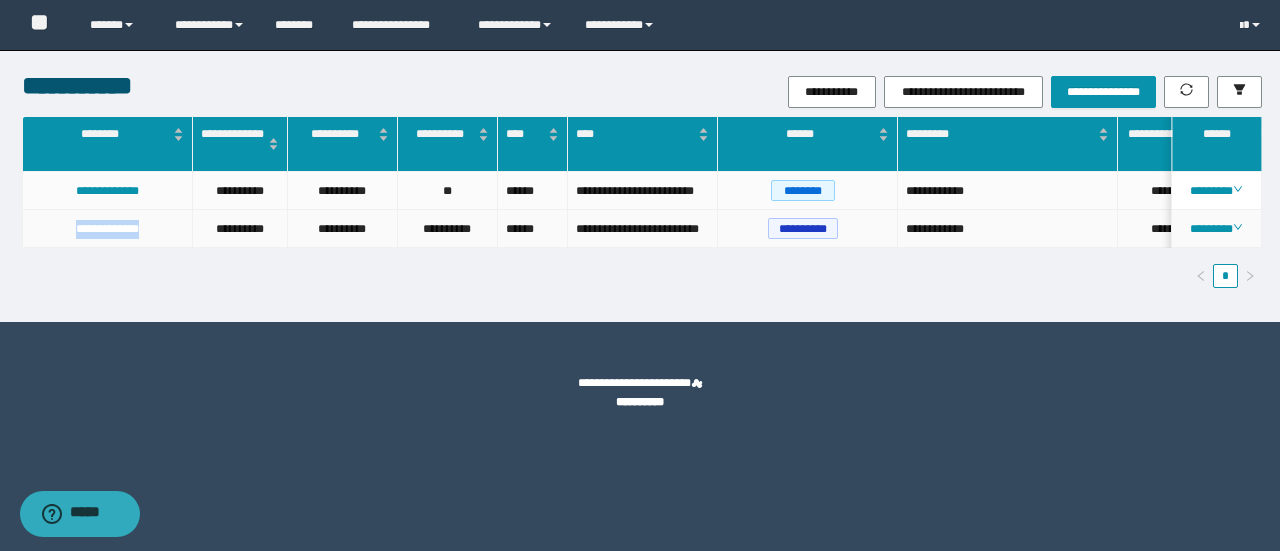 drag, startPoint x: 171, startPoint y: 223, endPoint x: 37, endPoint y: 225, distance: 134.01492 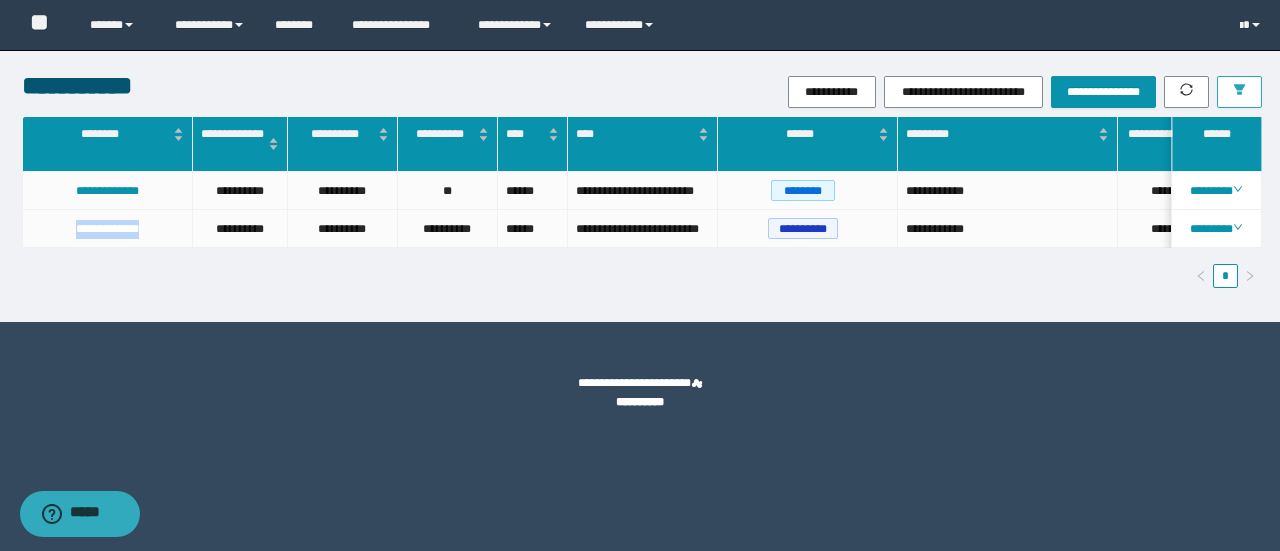 click 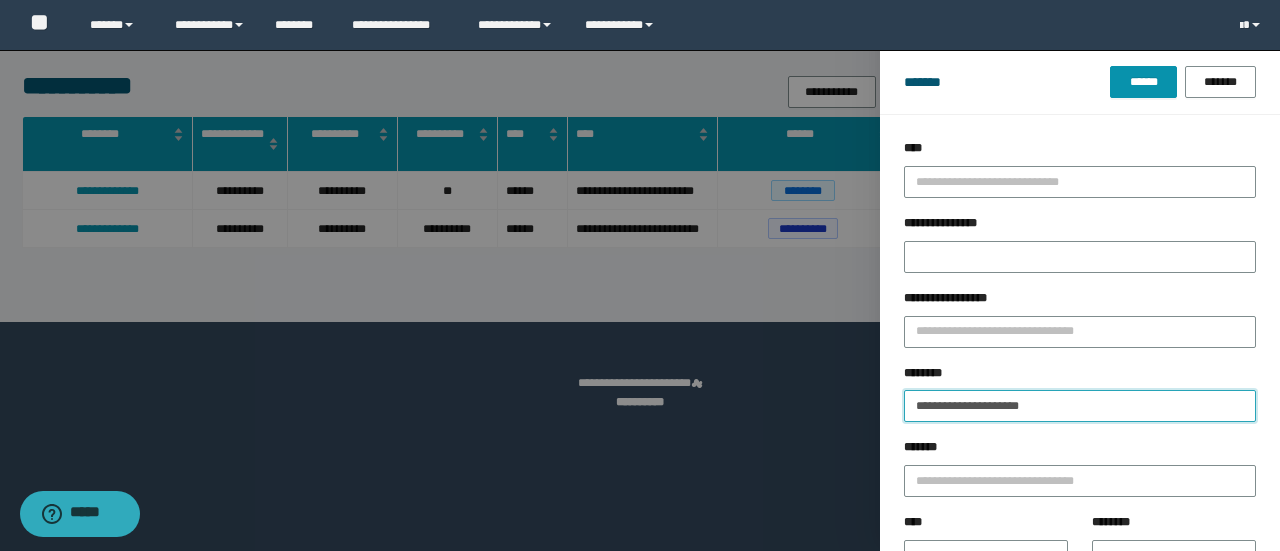 drag, startPoint x: 1119, startPoint y: 402, endPoint x: 262, endPoint y: 408, distance: 857.021 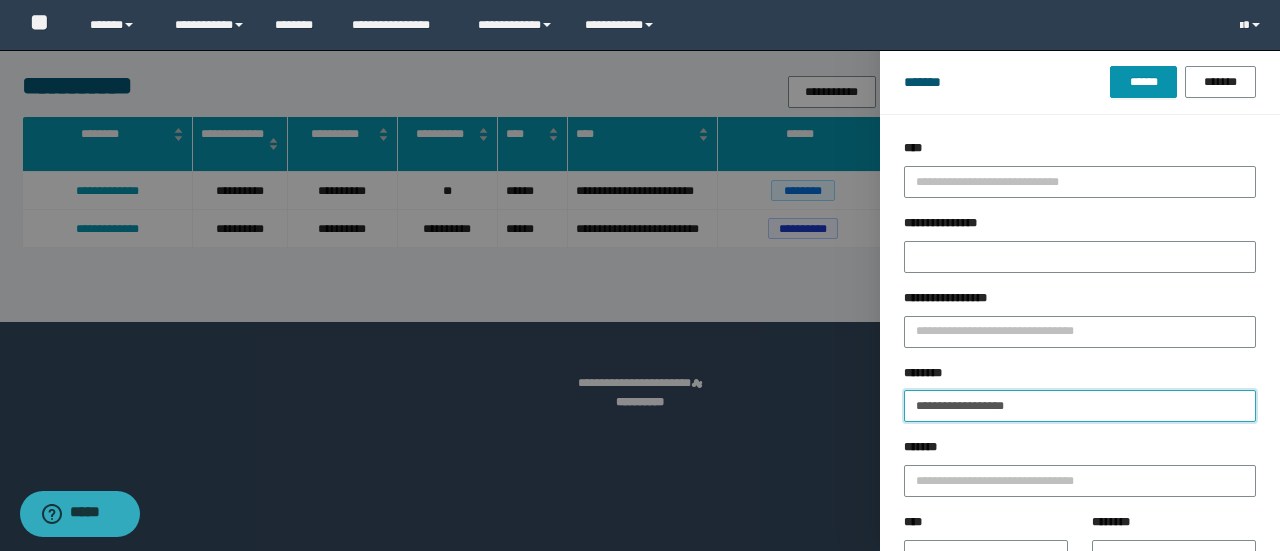click on "******" at bounding box center (1143, 82) 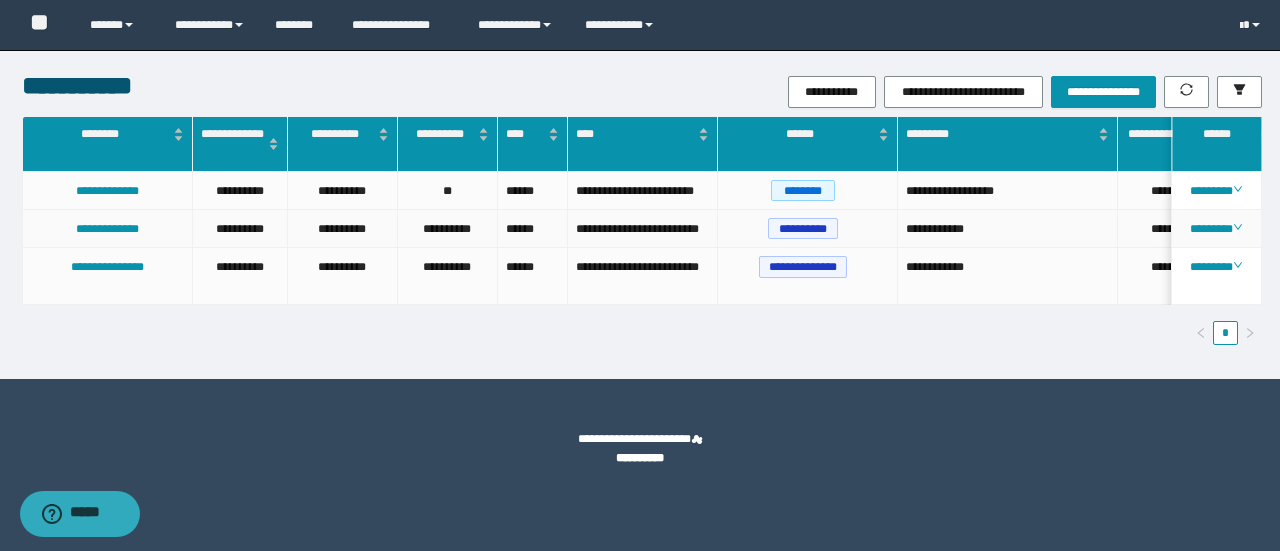 click on "**********" at bounding box center [108, 229] 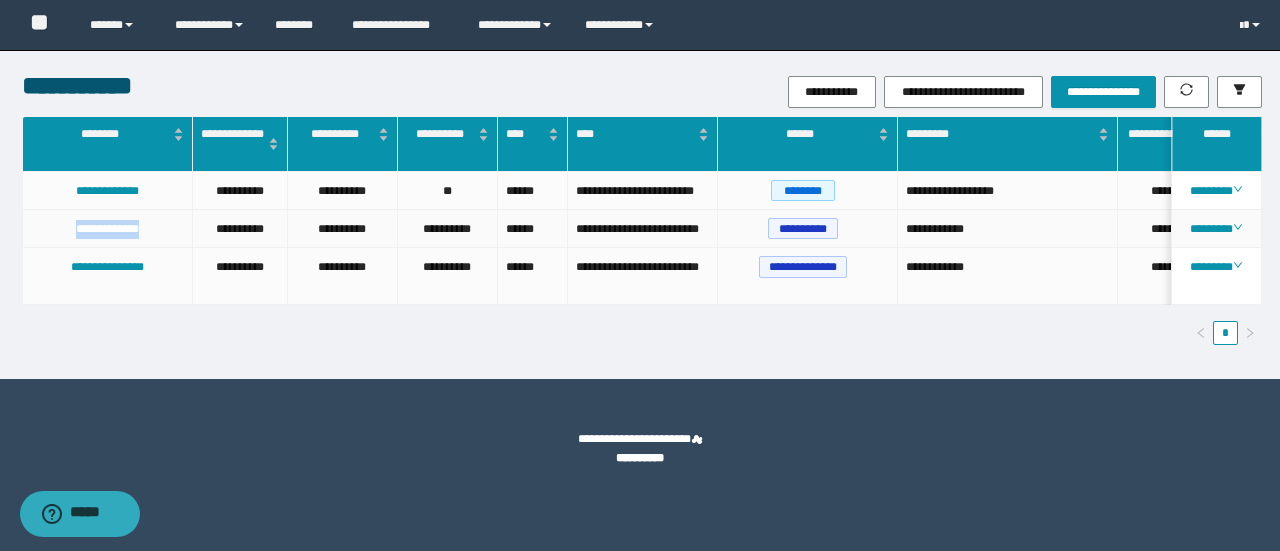 drag, startPoint x: 50, startPoint y: 232, endPoint x: 161, endPoint y: 226, distance: 111.16204 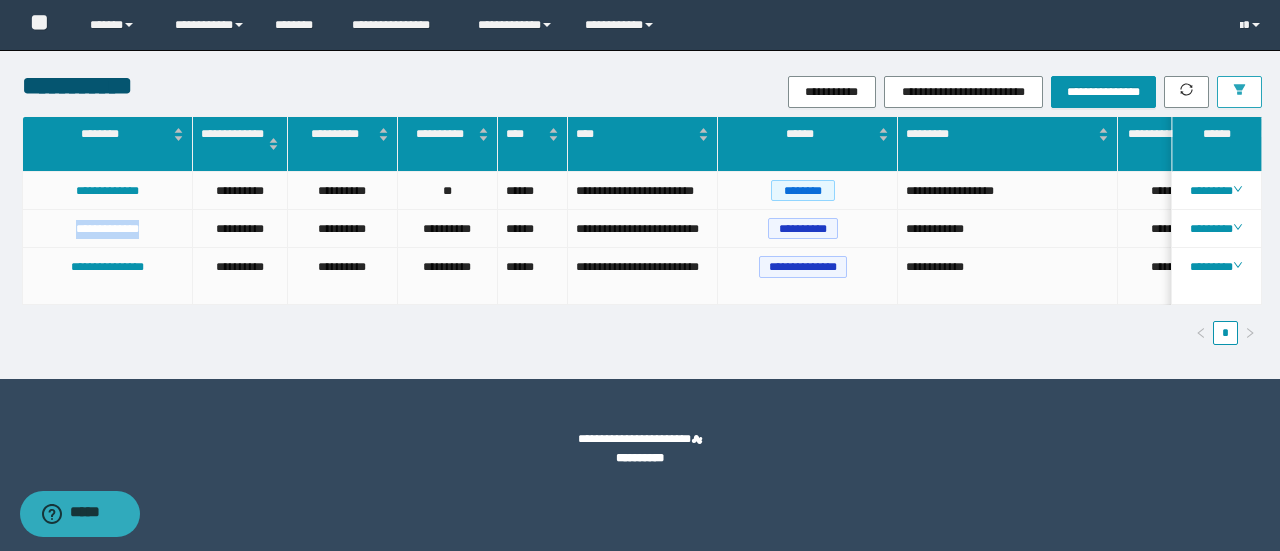 click 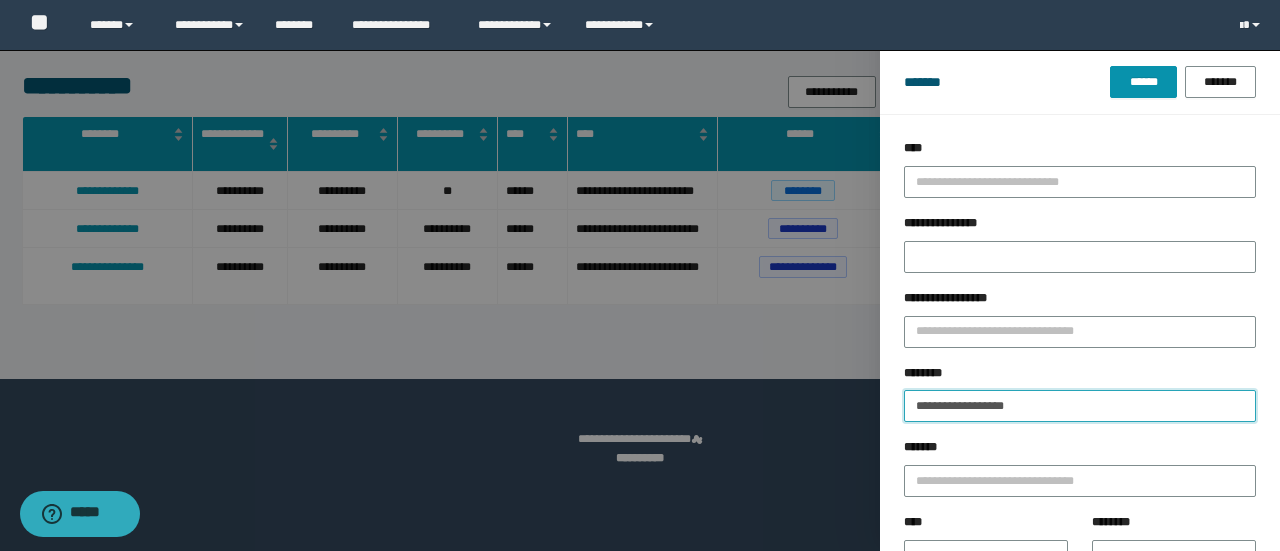drag, startPoint x: 990, startPoint y: 422, endPoint x: 690, endPoint y: 422, distance: 300 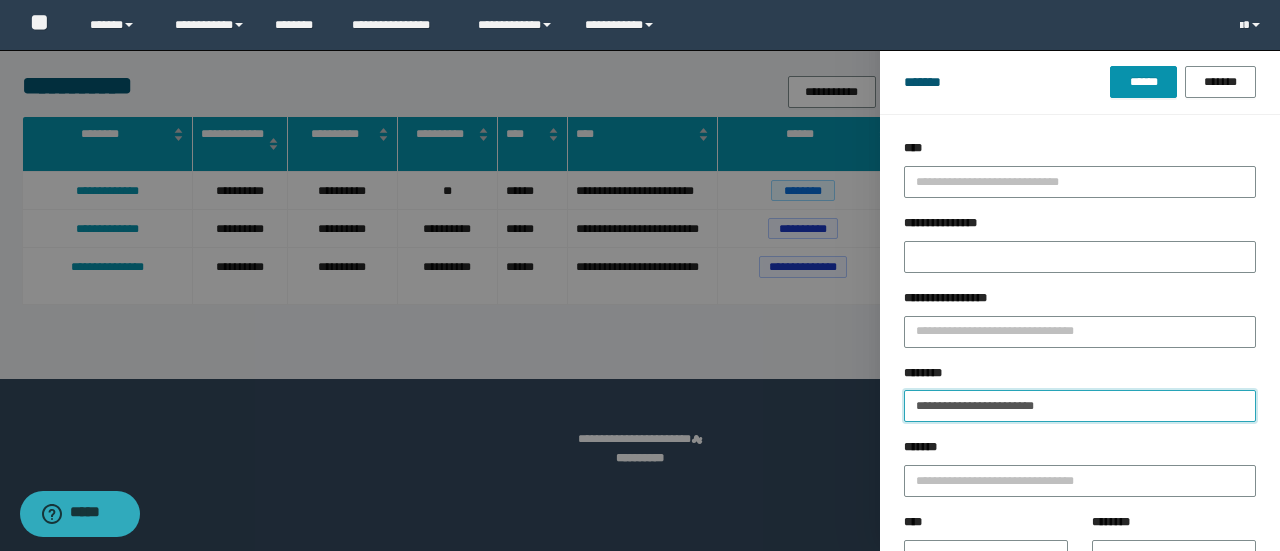 click on "******" at bounding box center [1143, 82] 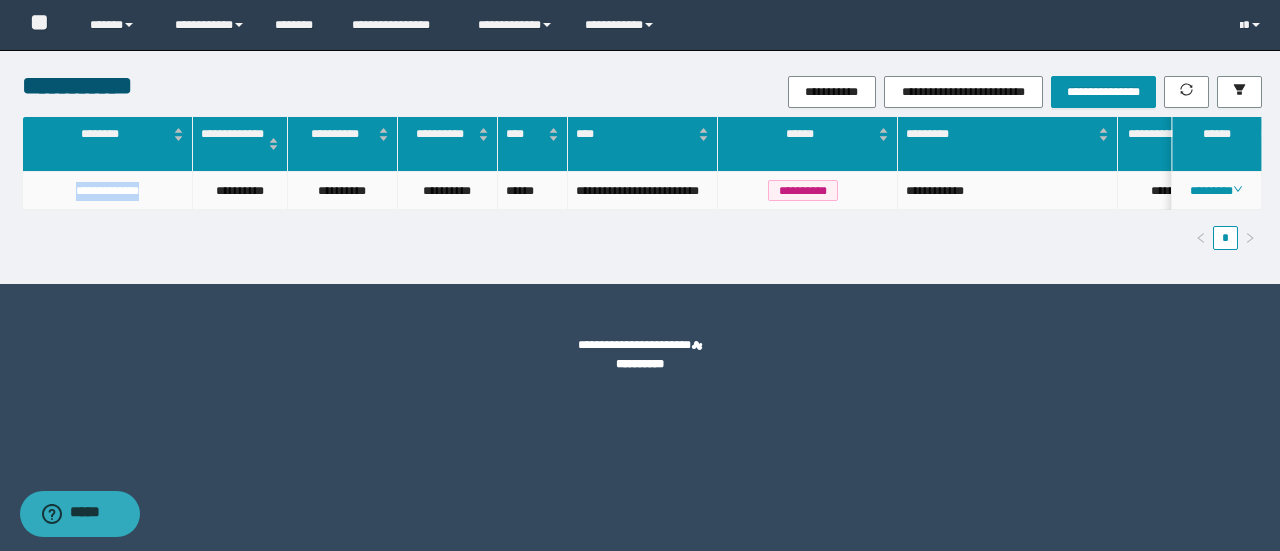 drag, startPoint x: 49, startPoint y: 186, endPoint x: 174, endPoint y: 207, distance: 126.751724 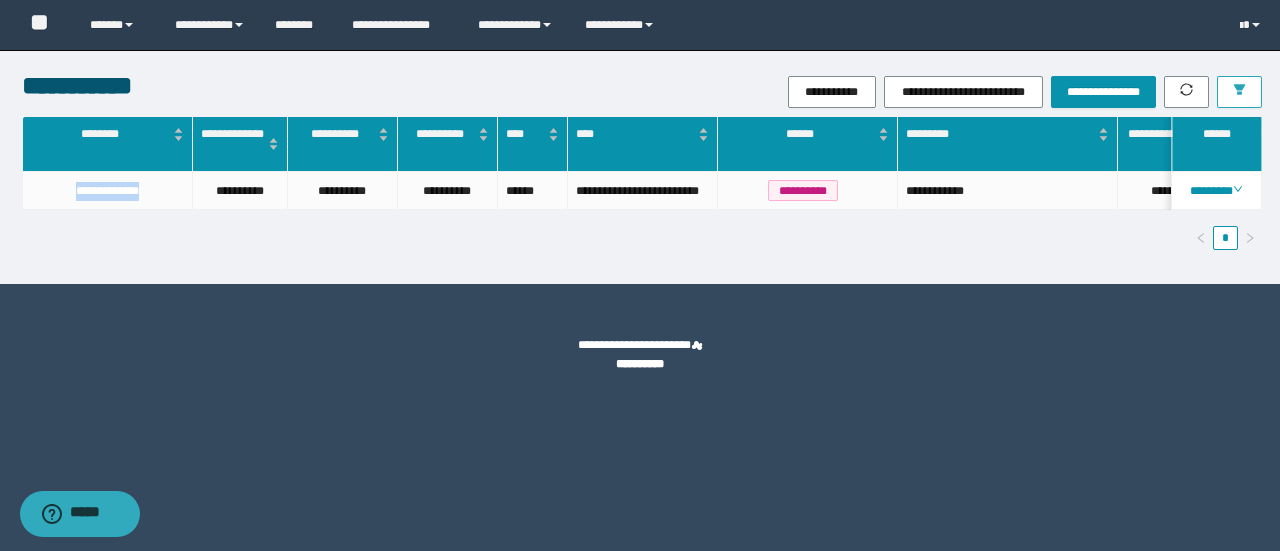 click at bounding box center (1239, 92) 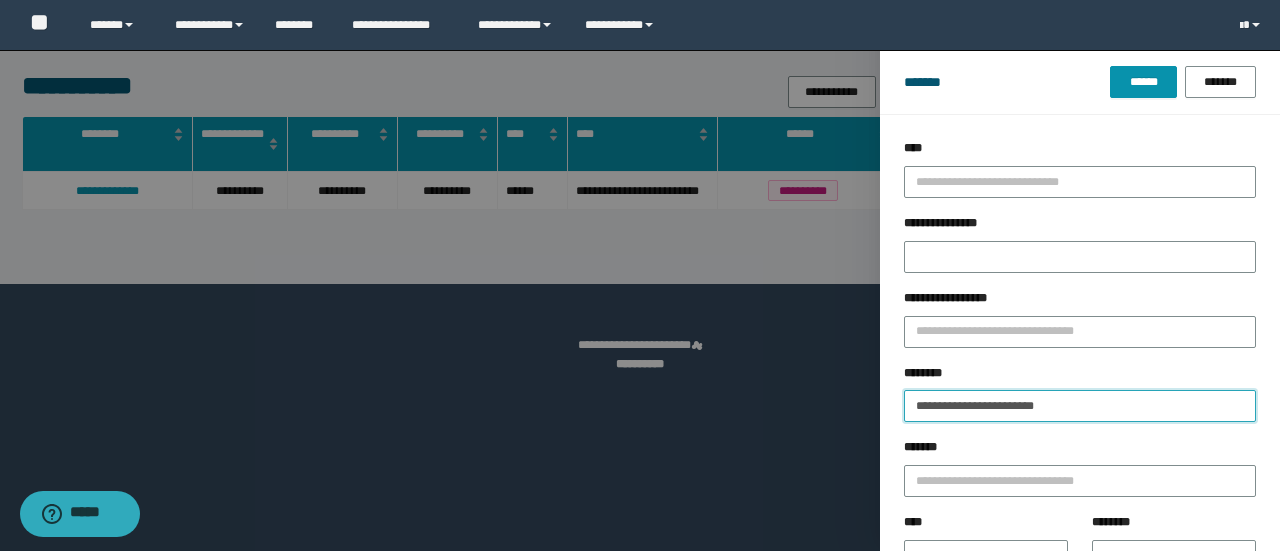 drag, startPoint x: 1107, startPoint y: 403, endPoint x: 599, endPoint y: 428, distance: 508.61478 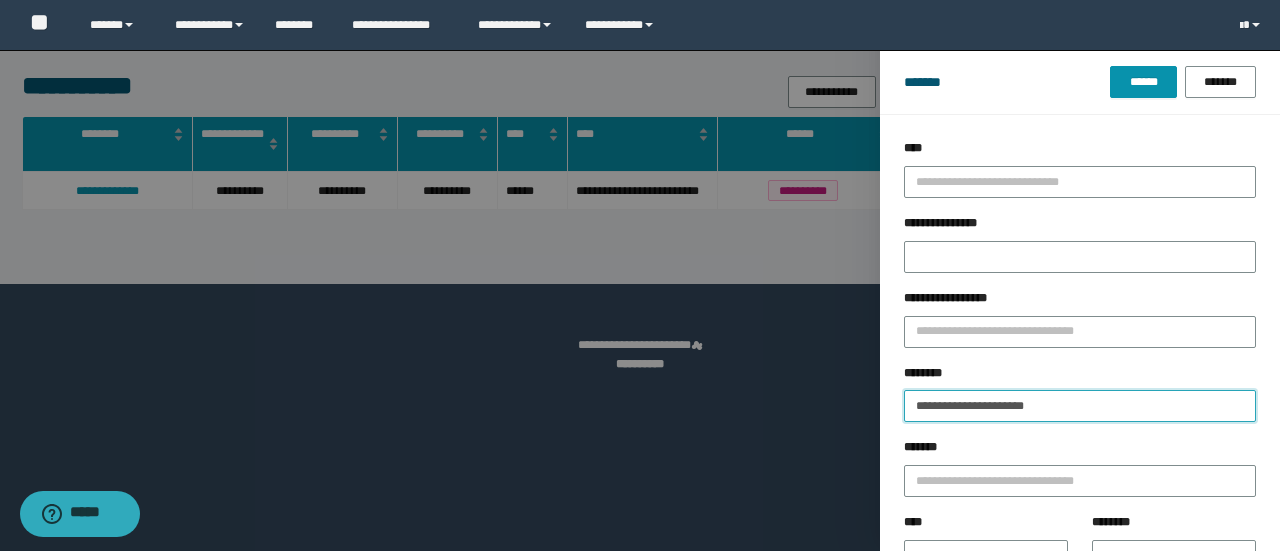 click on "******" at bounding box center (1143, 82) 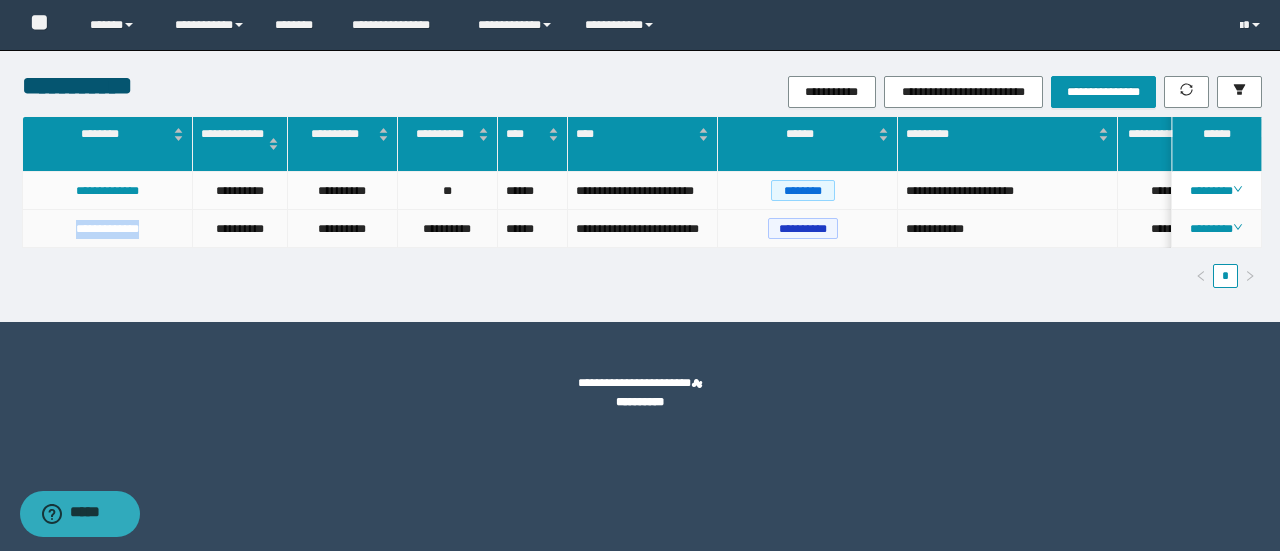 drag, startPoint x: 48, startPoint y: 229, endPoint x: 168, endPoint y: 230, distance: 120.004166 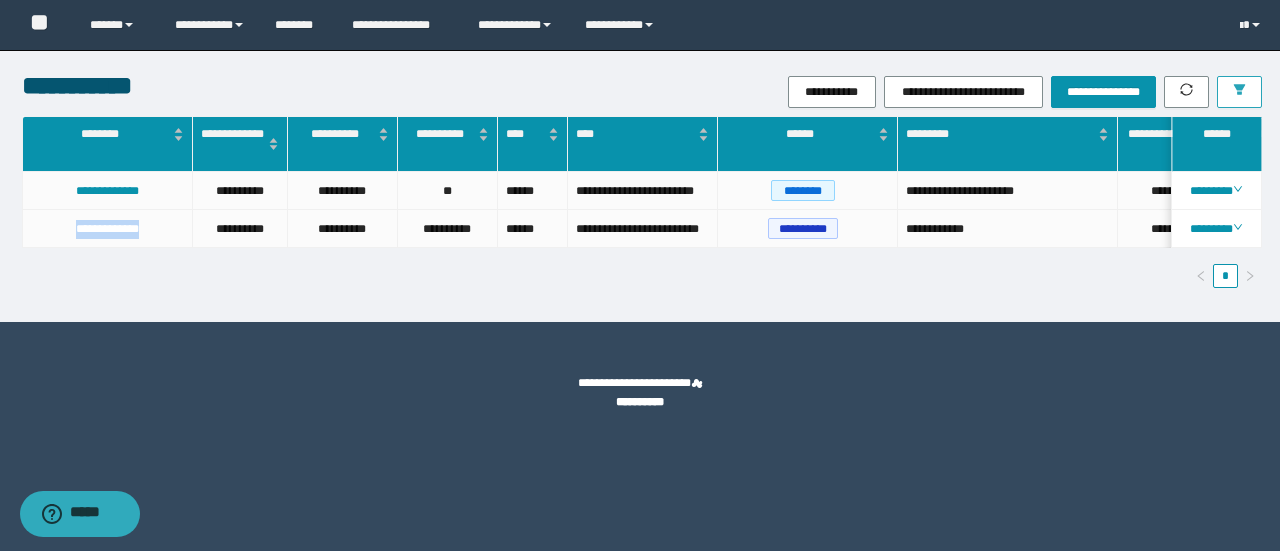 click at bounding box center [1239, 92] 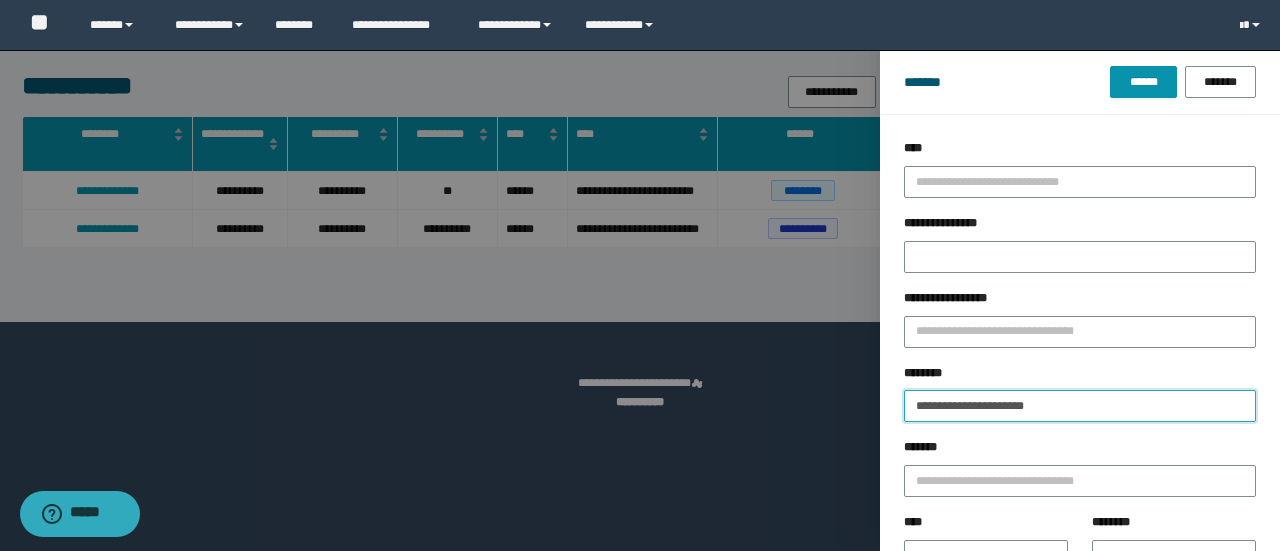 drag, startPoint x: 1095, startPoint y: 407, endPoint x: 530, endPoint y: 405, distance: 565.00354 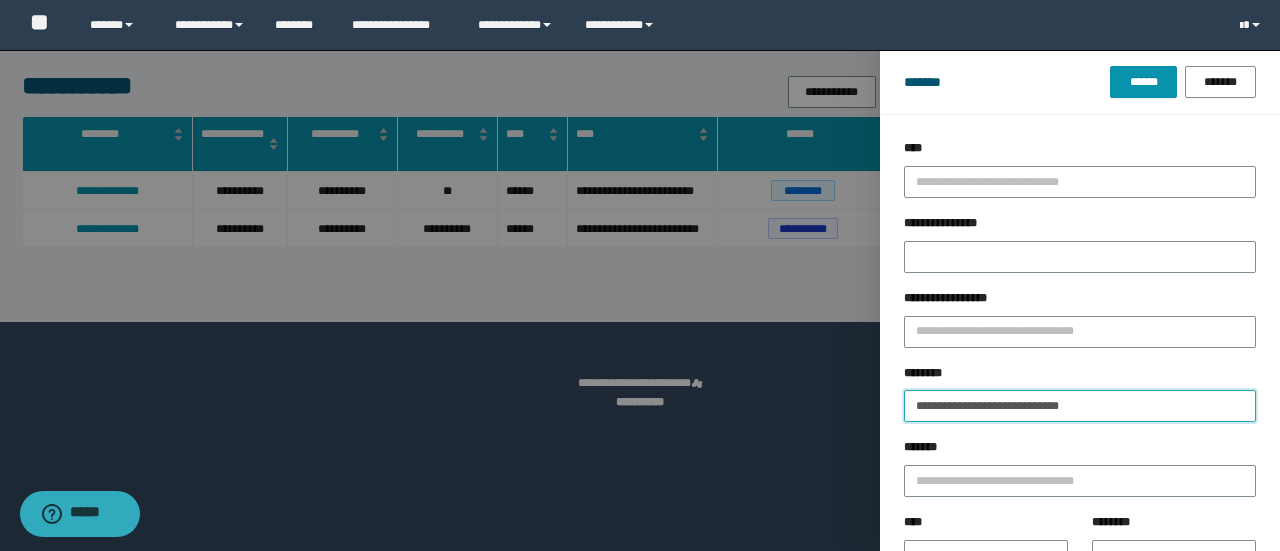 click on "******" at bounding box center (1143, 82) 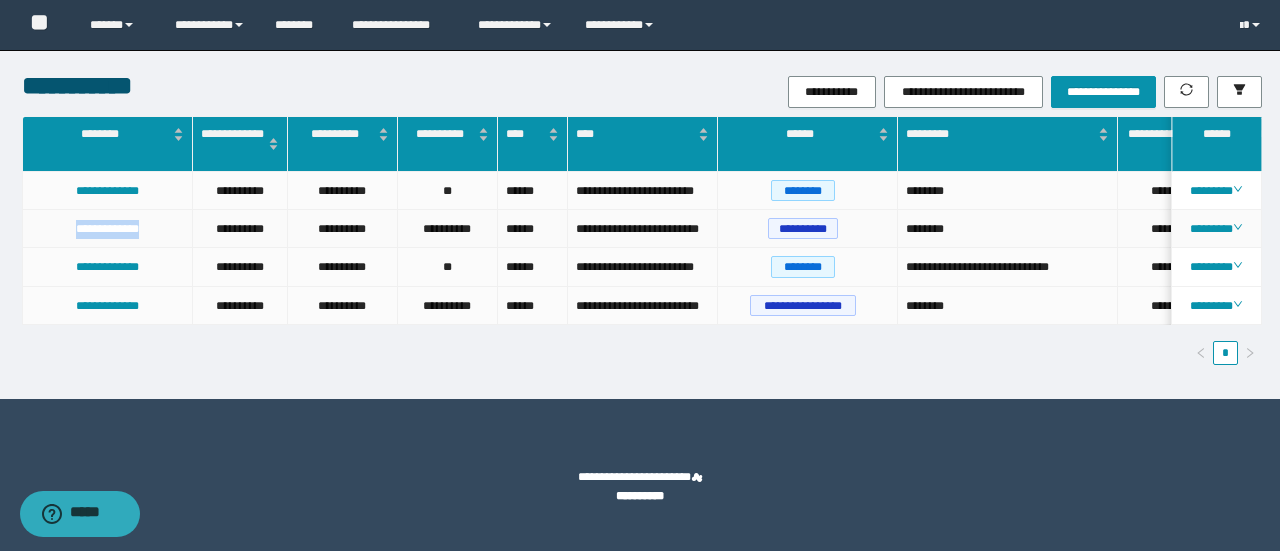 drag, startPoint x: 29, startPoint y: 227, endPoint x: 164, endPoint y: 232, distance: 135.09256 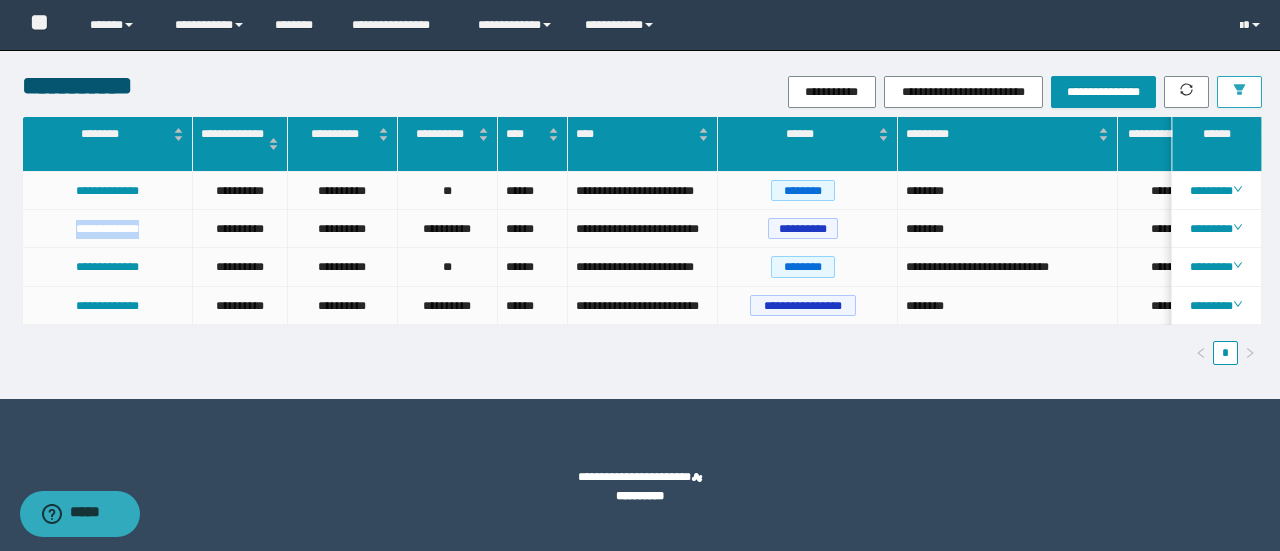 click at bounding box center (1239, 92) 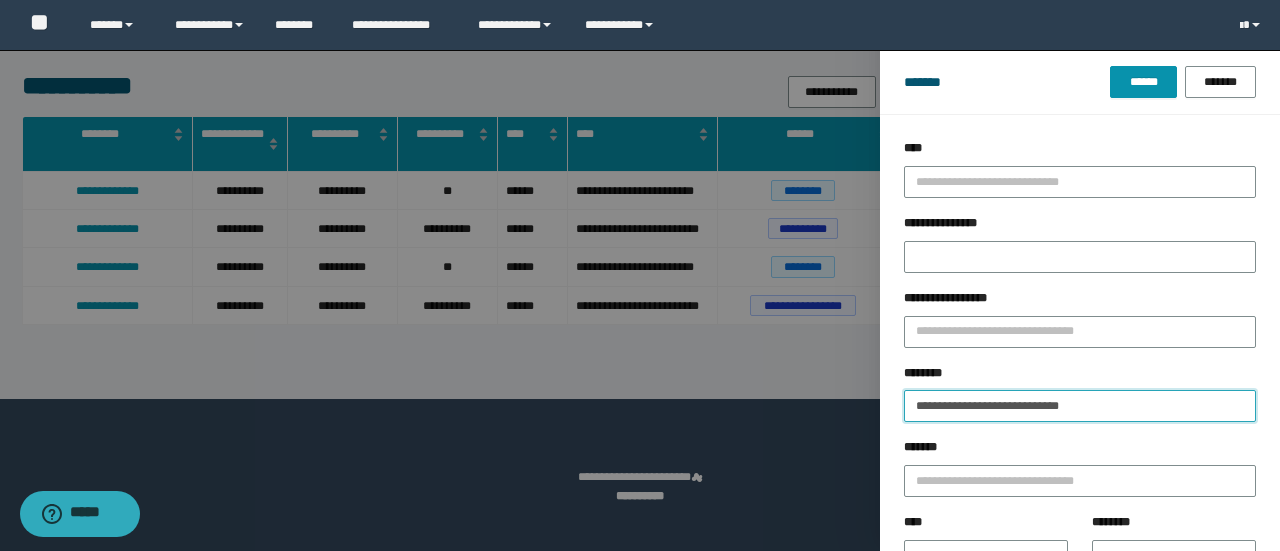 drag, startPoint x: 1136, startPoint y: 401, endPoint x: 122, endPoint y: 399, distance: 1014.00195 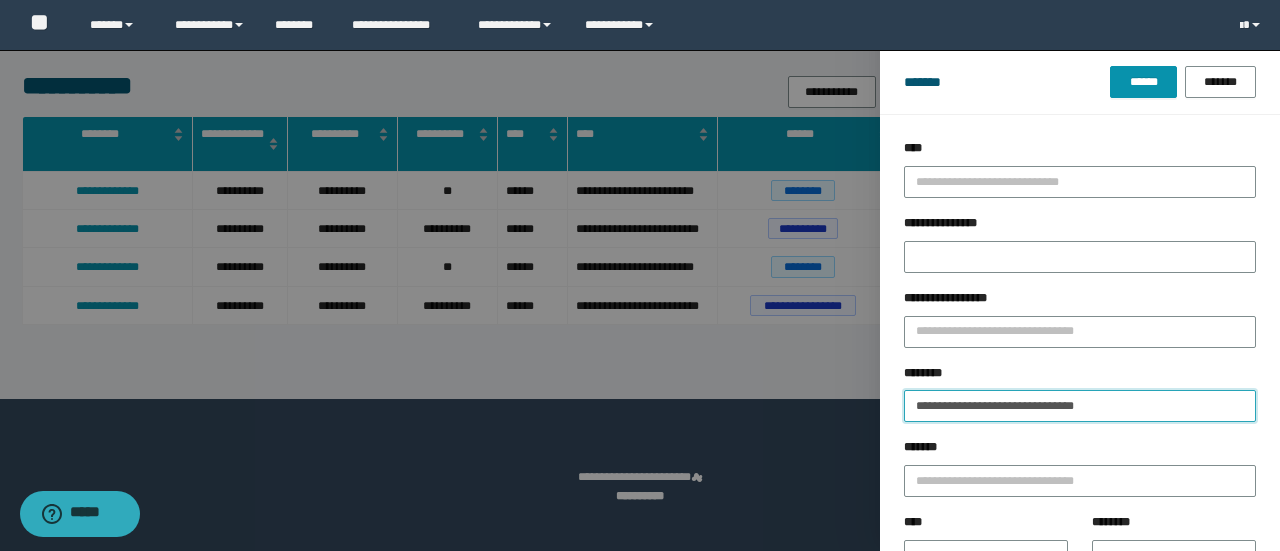 click on "******" at bounding box center (1143, 82) 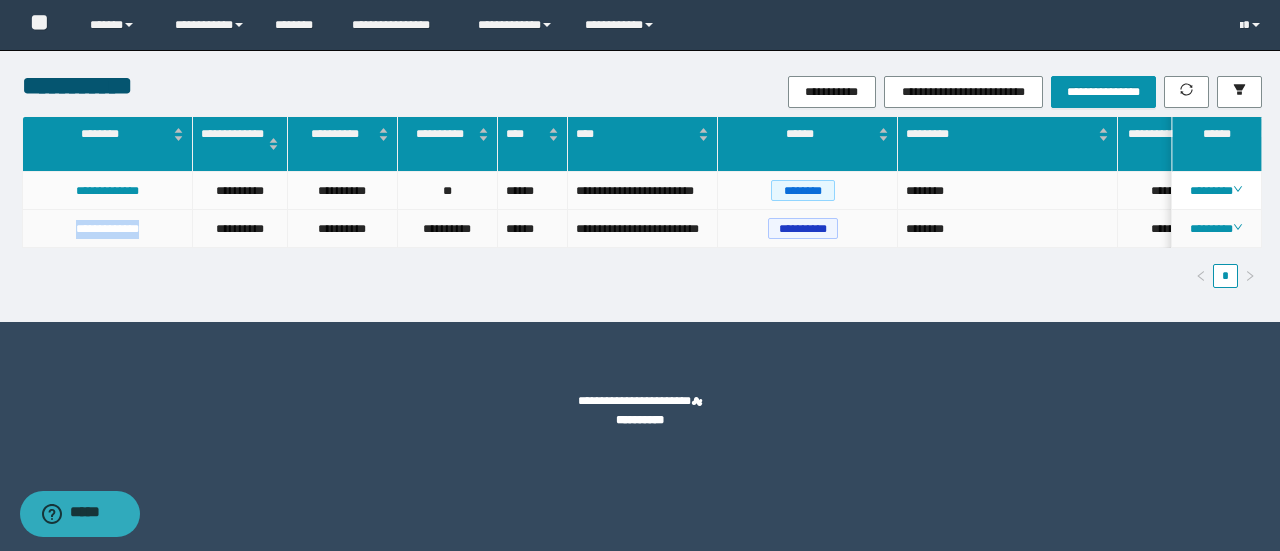 drag, startPoint x: 40, startPoint y: 235, endPoint x: 151, endPoint y: 249, distance: 111.8794 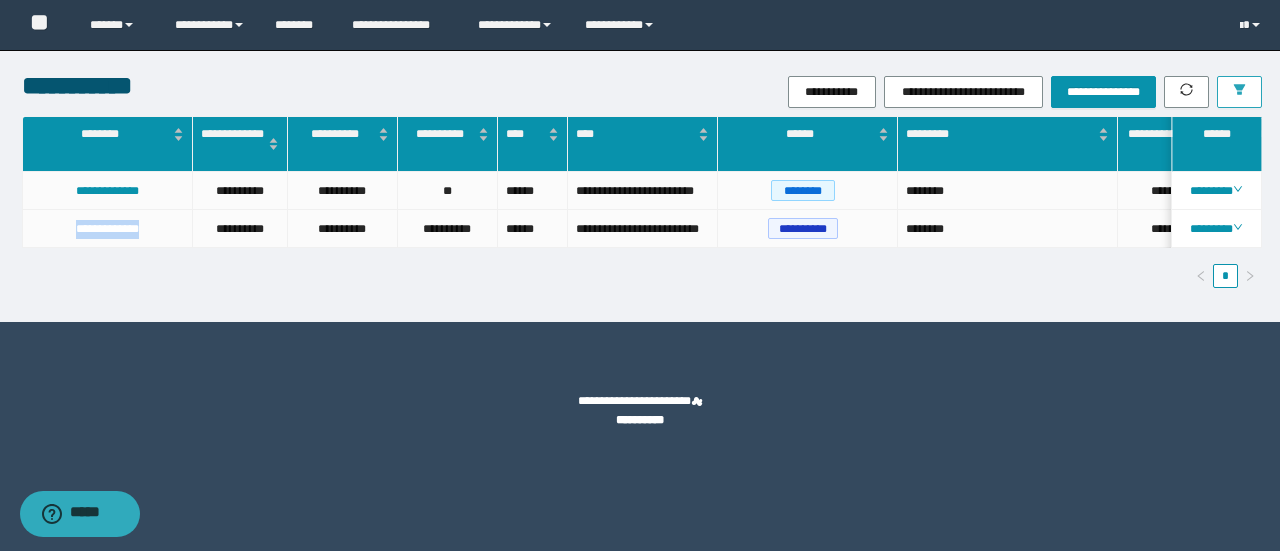 click 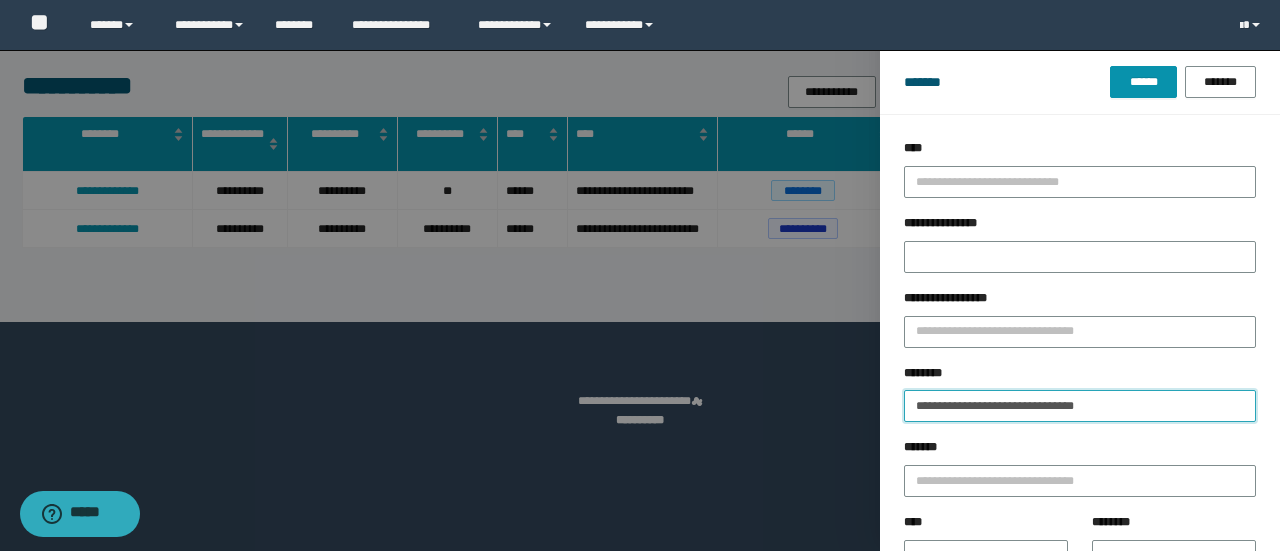 drag, startPoint x: 1188, startPoint y: 394, endPoint x: 174, endPoint y: 385, distance: 1014.0399 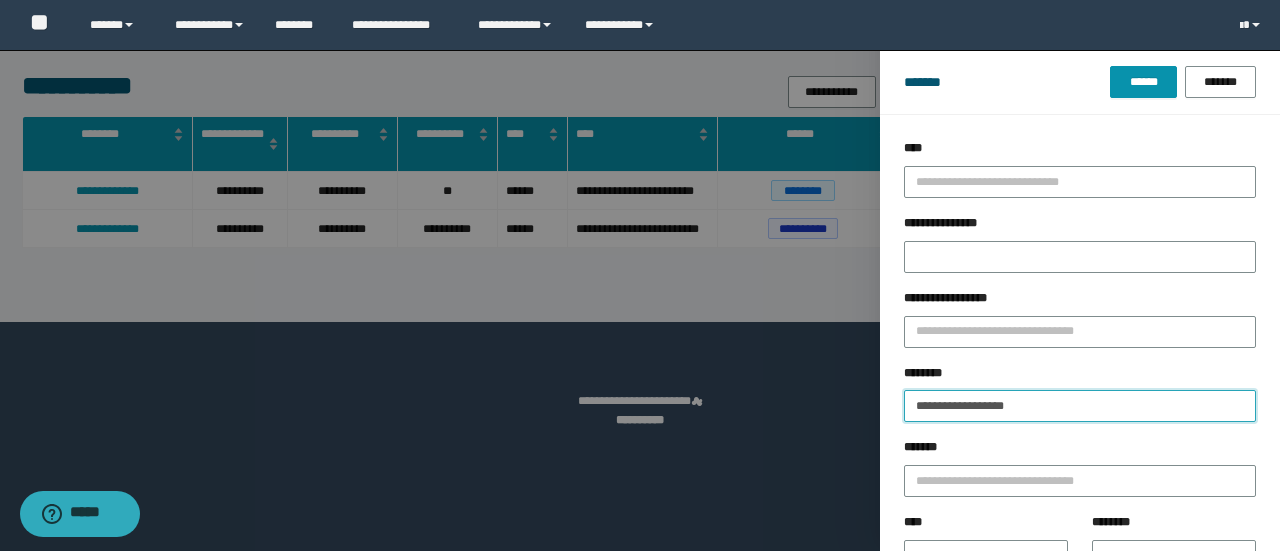 click on "******" at bounding box center (1143, 82) 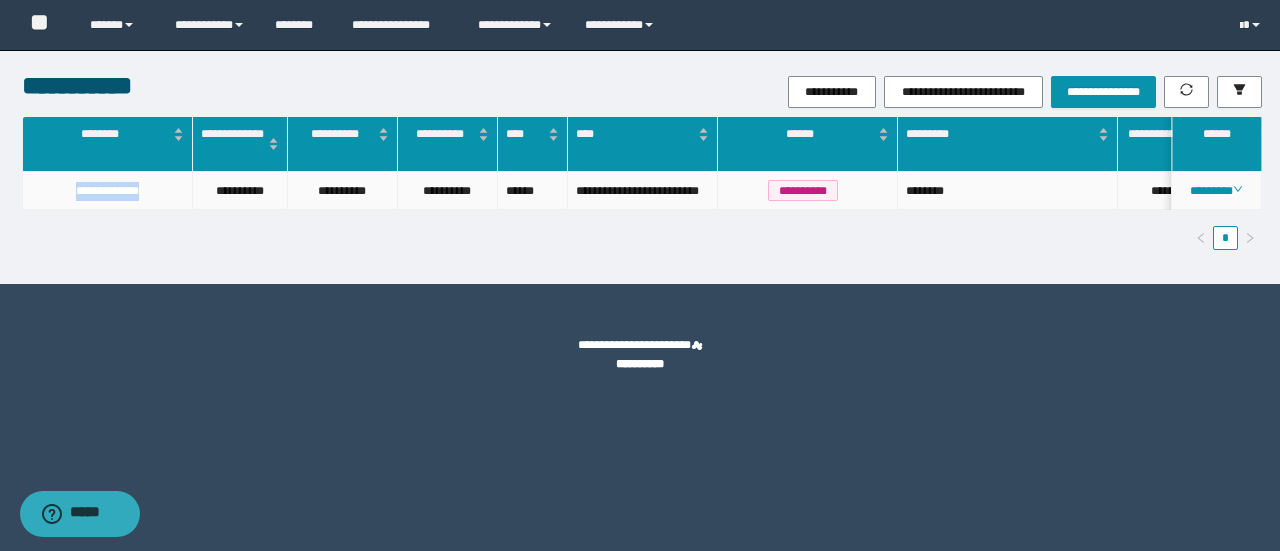 drag, startPoint x: 172, startPoint y: 182, endPoint x: 16, endPoint y: 183, distance: 156.0032 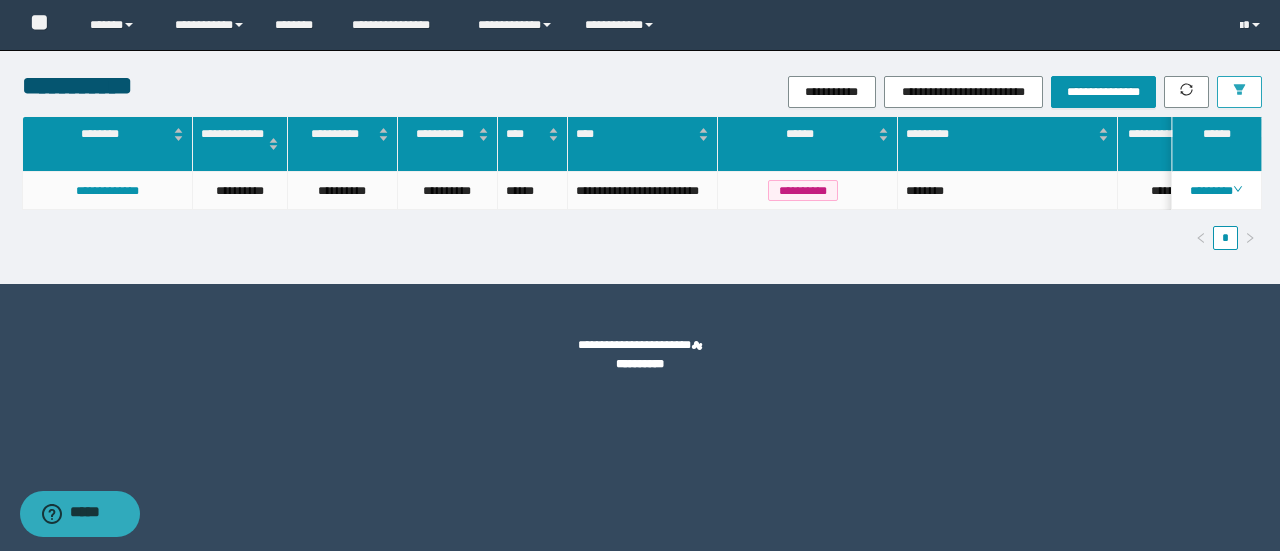 click on "**********" at bounding box center (640, 167) 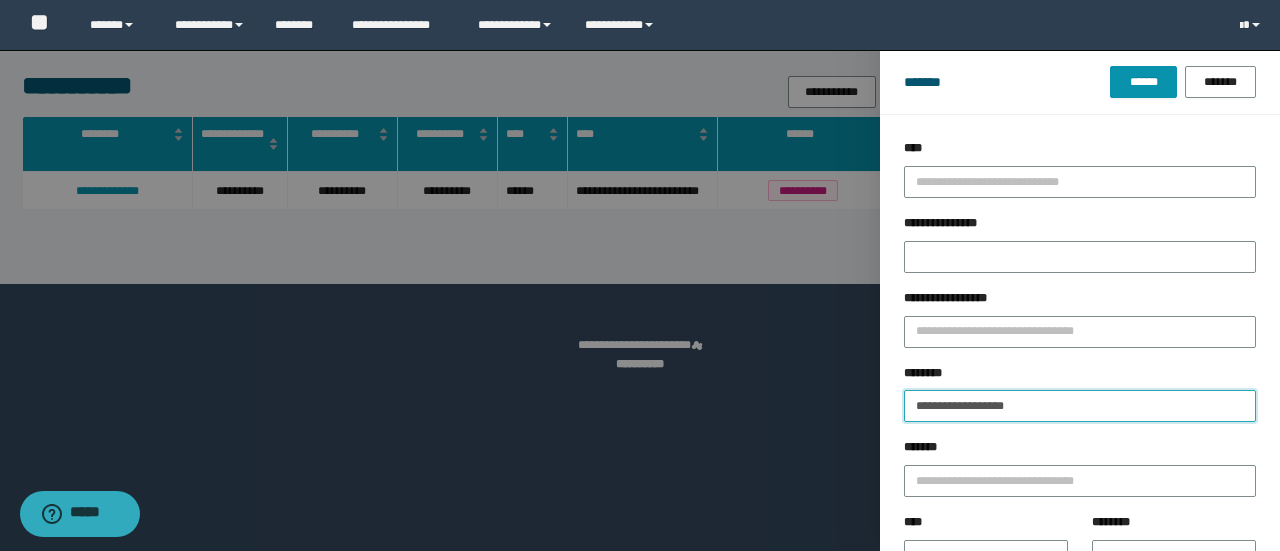 drag, startPoint x: 1014, startPoint y: 403, endPoint x: 569, endPoint y: 403, distance: 445 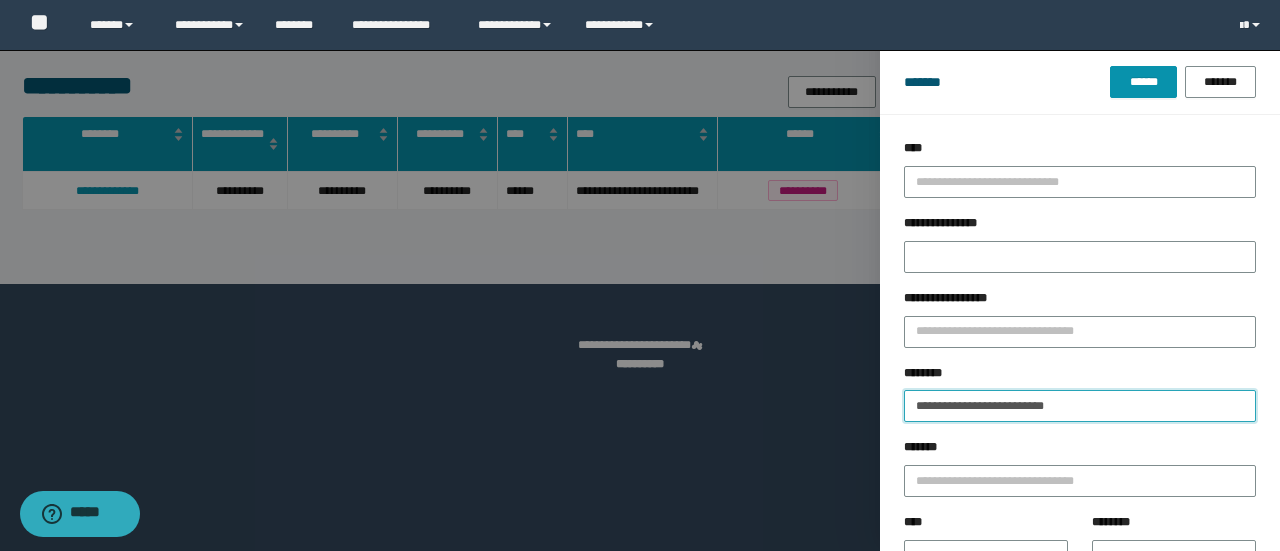 type on "**********" 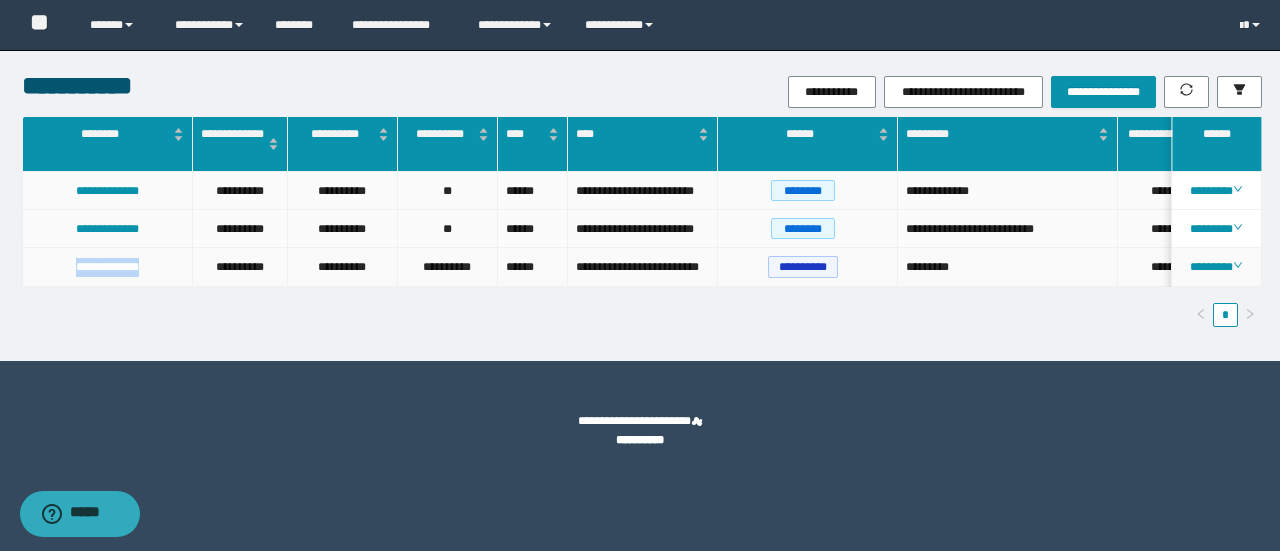 drag, startPoint x: 167, startPoint y: 253, endPoint x: 33, endPoint y: 279, distance: 136.49908 